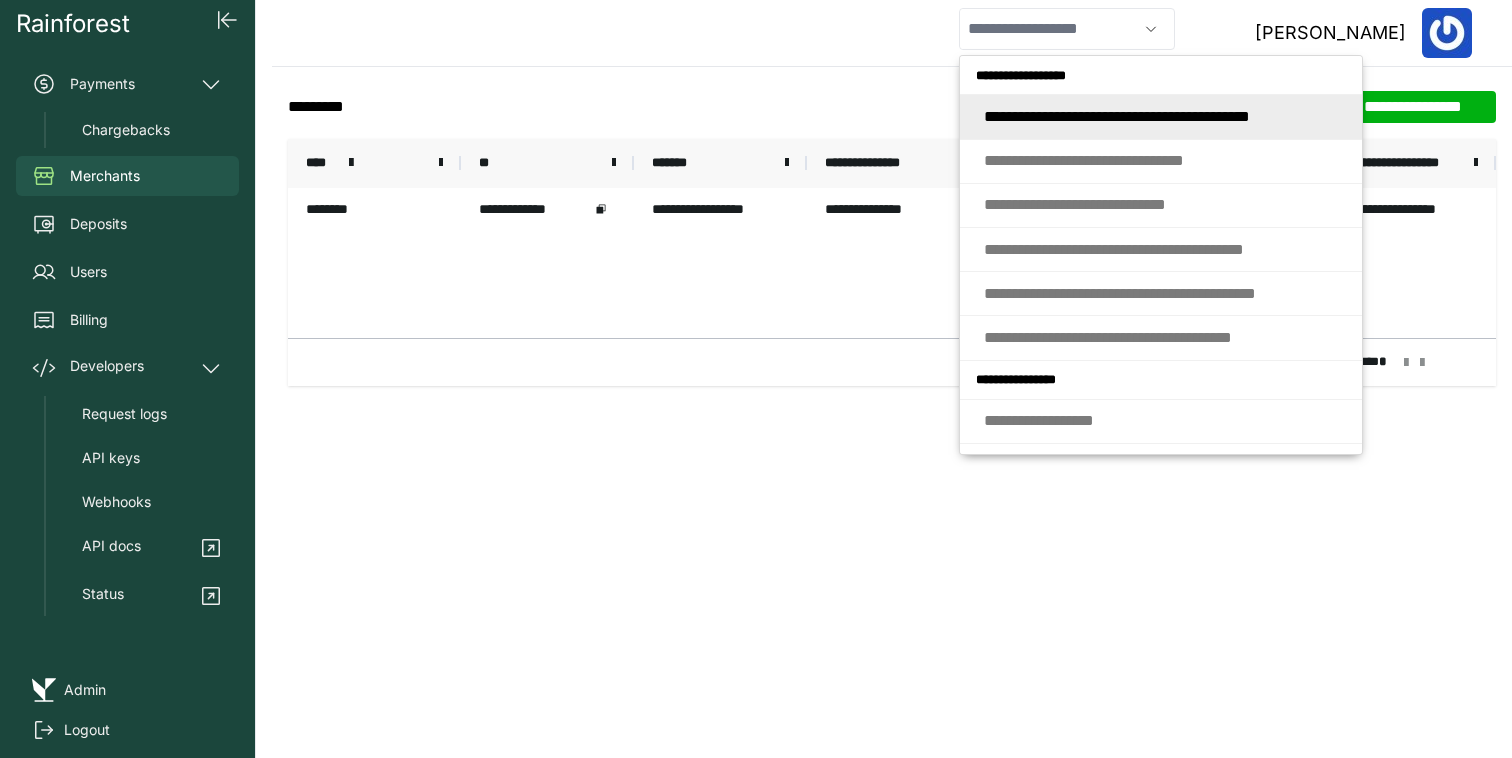scroll, scrollTop: 0, scrollLeft: 0, axis: both 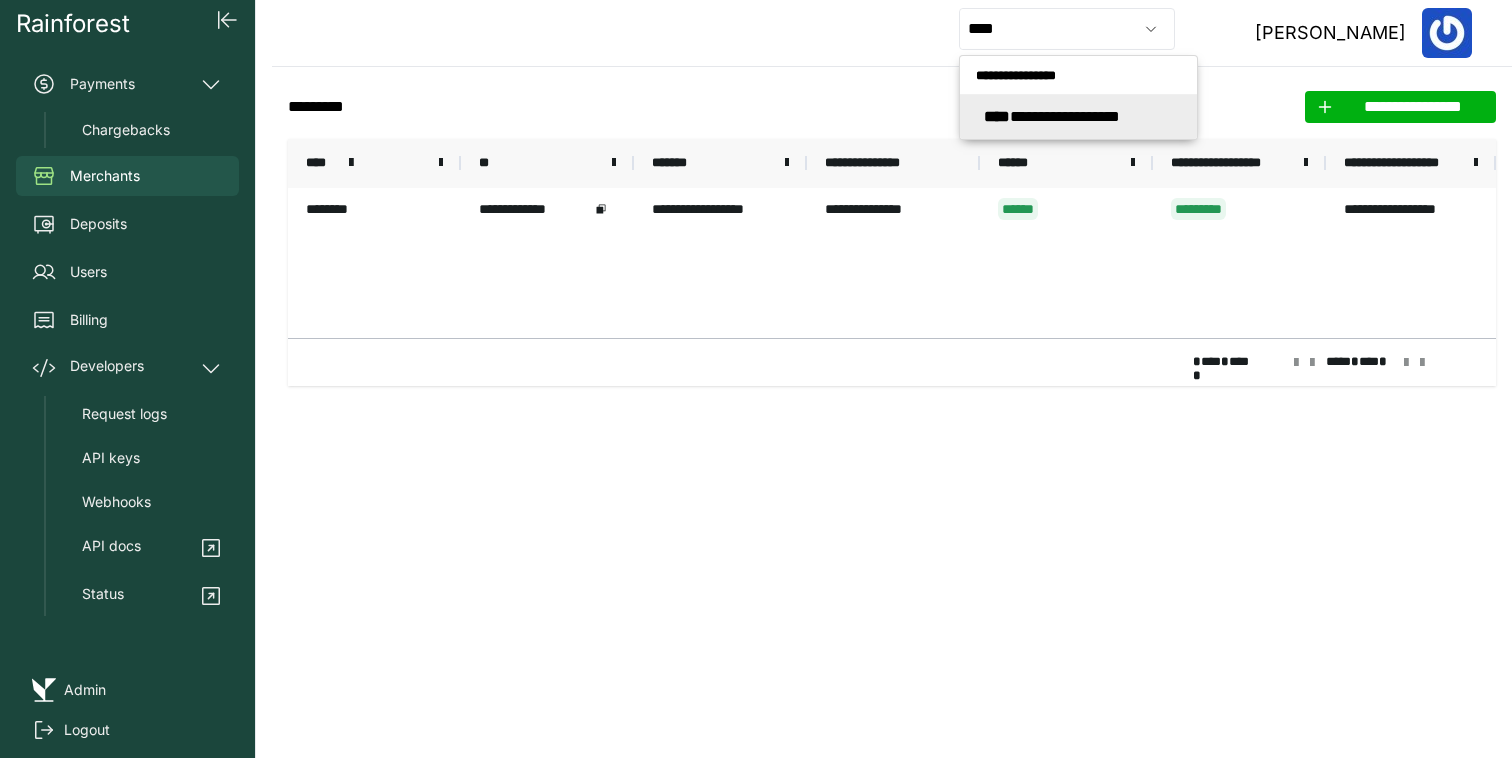 type on "**********" 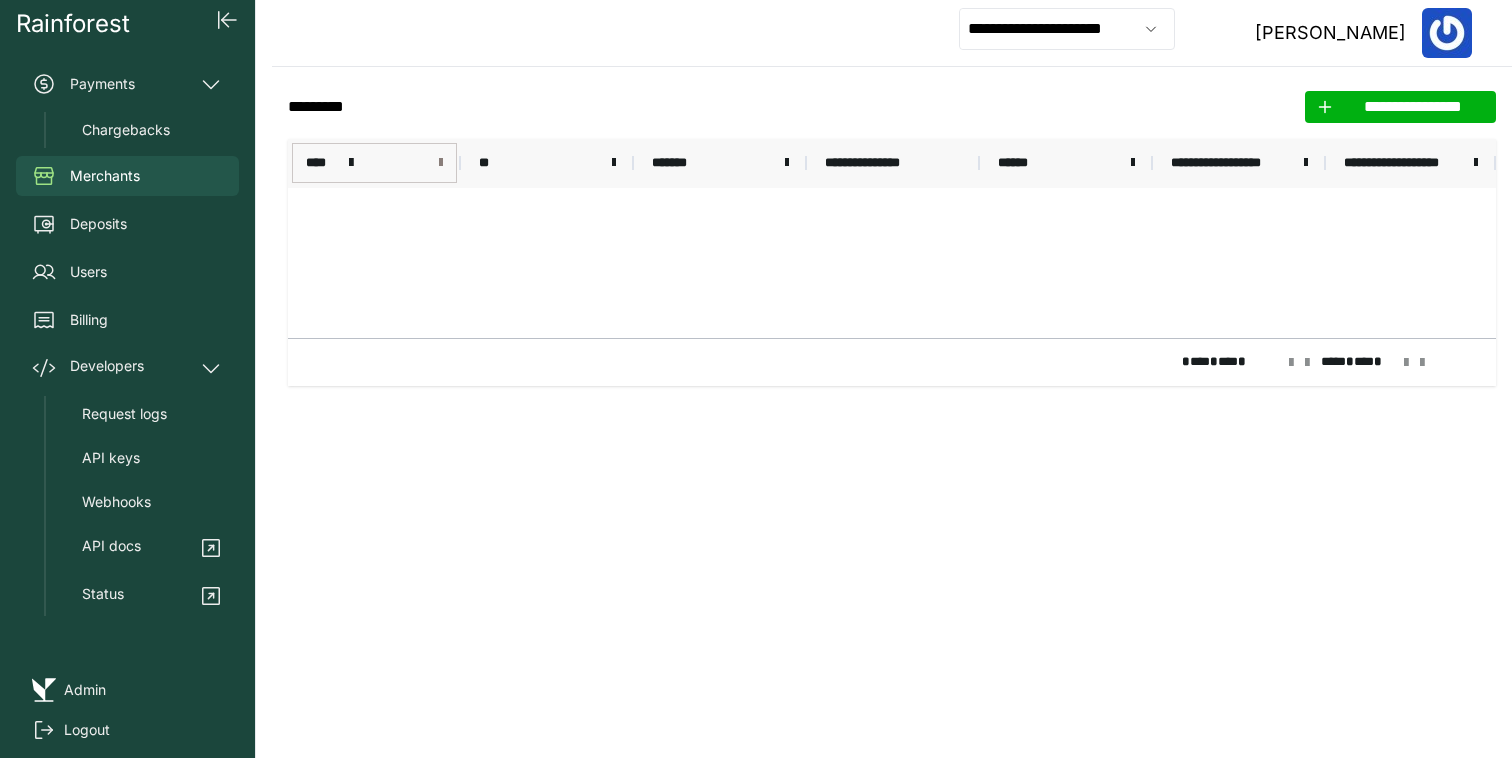 click at bounding box center [441, 163] 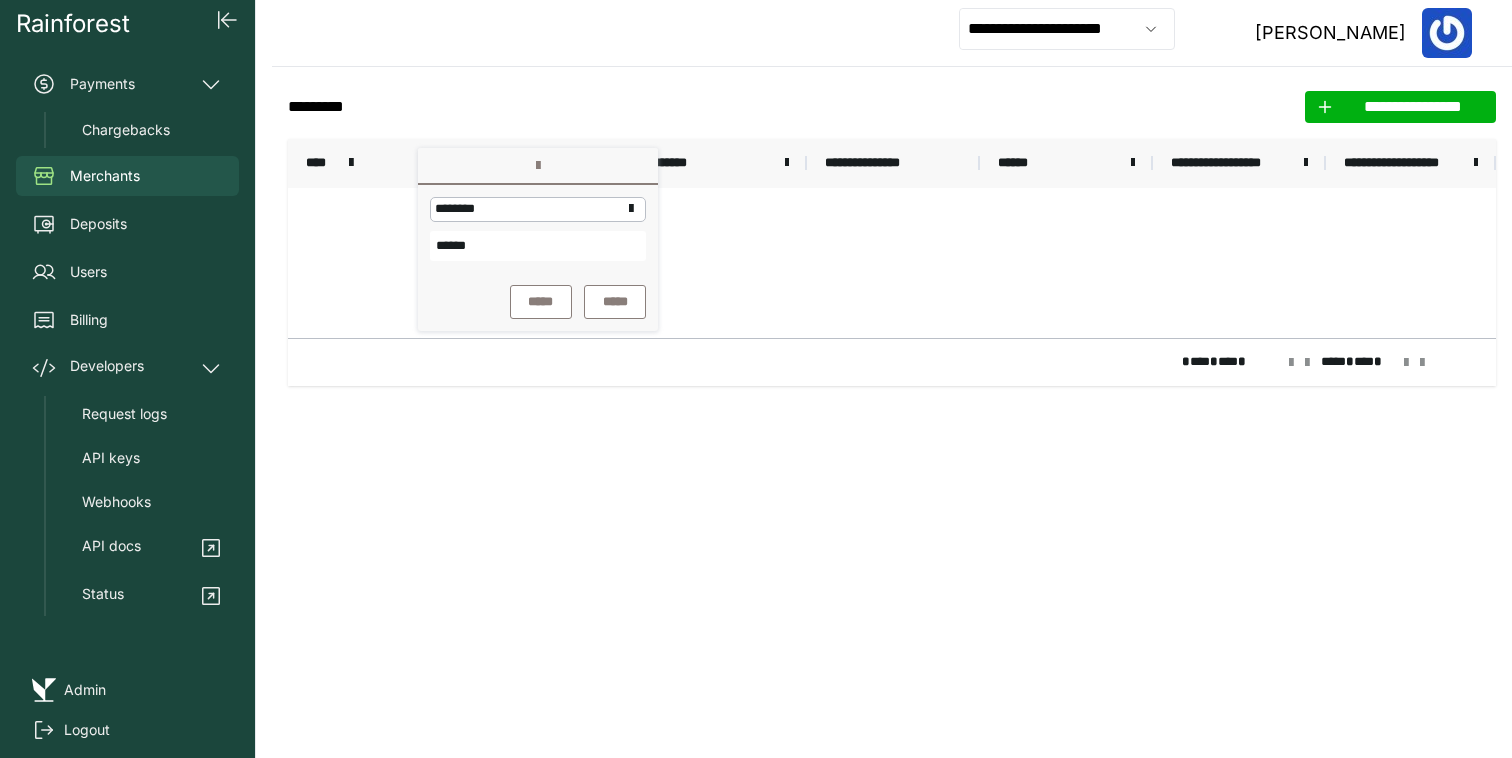 click on "******" at bounding box center [538, 246] 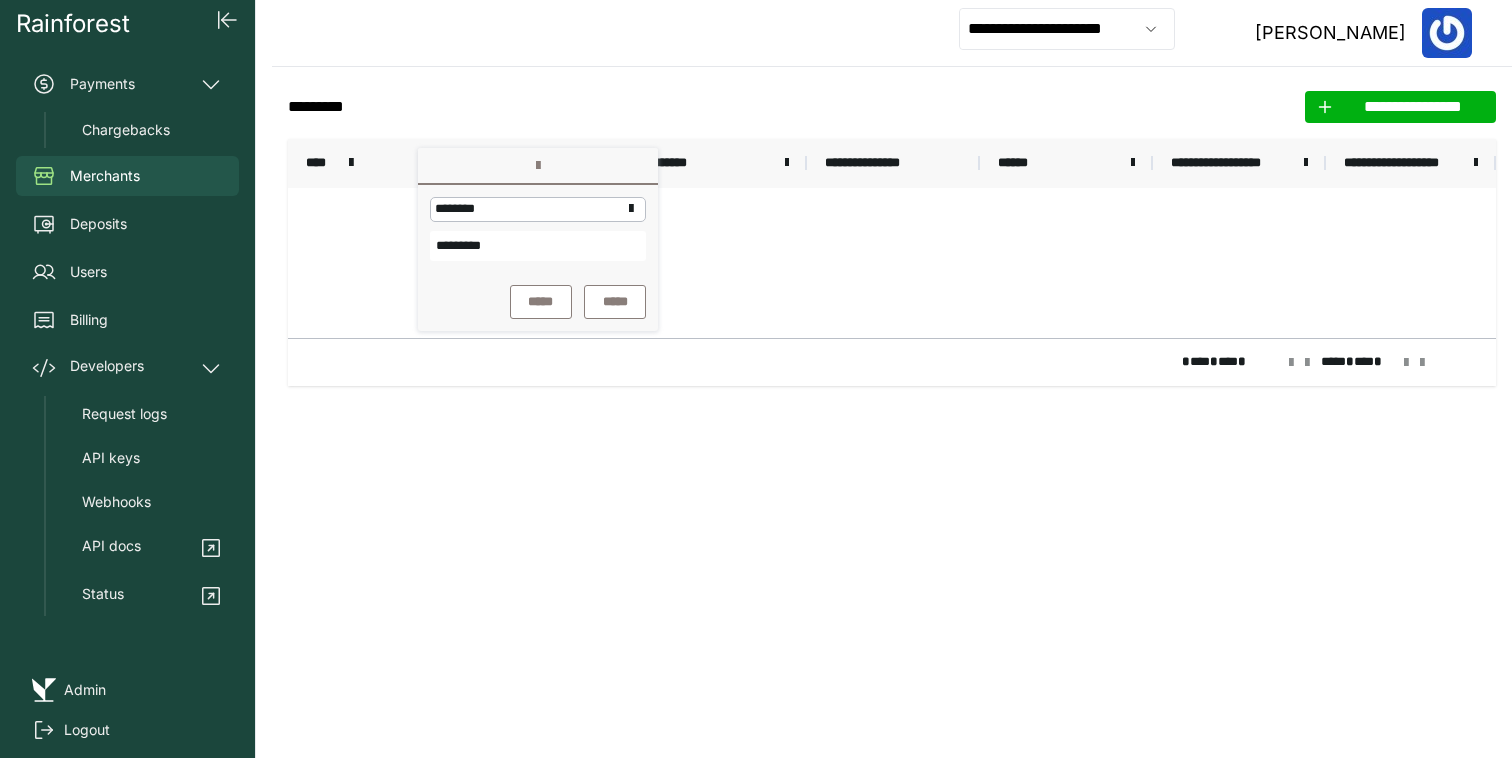 type on "*********" 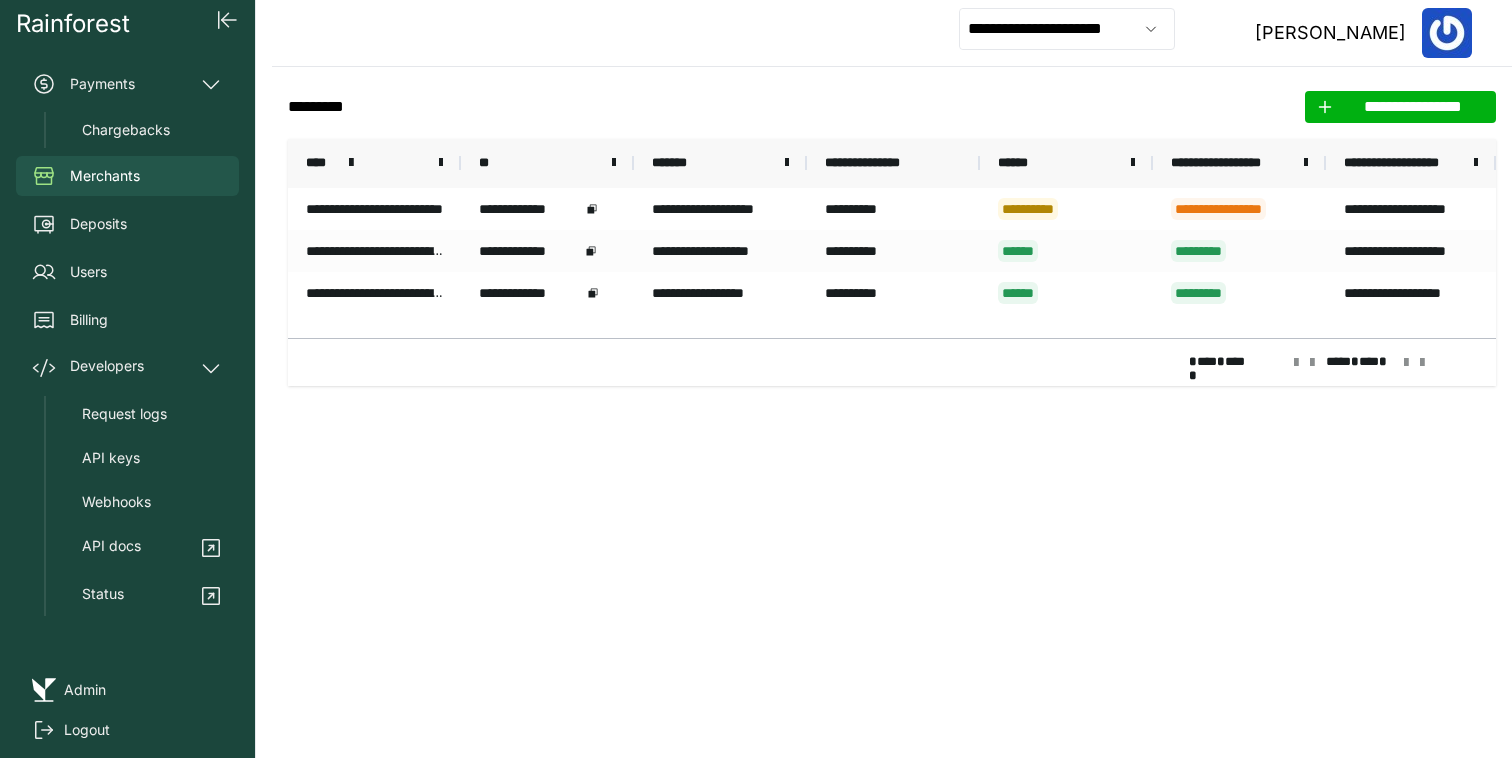 click on "**********" 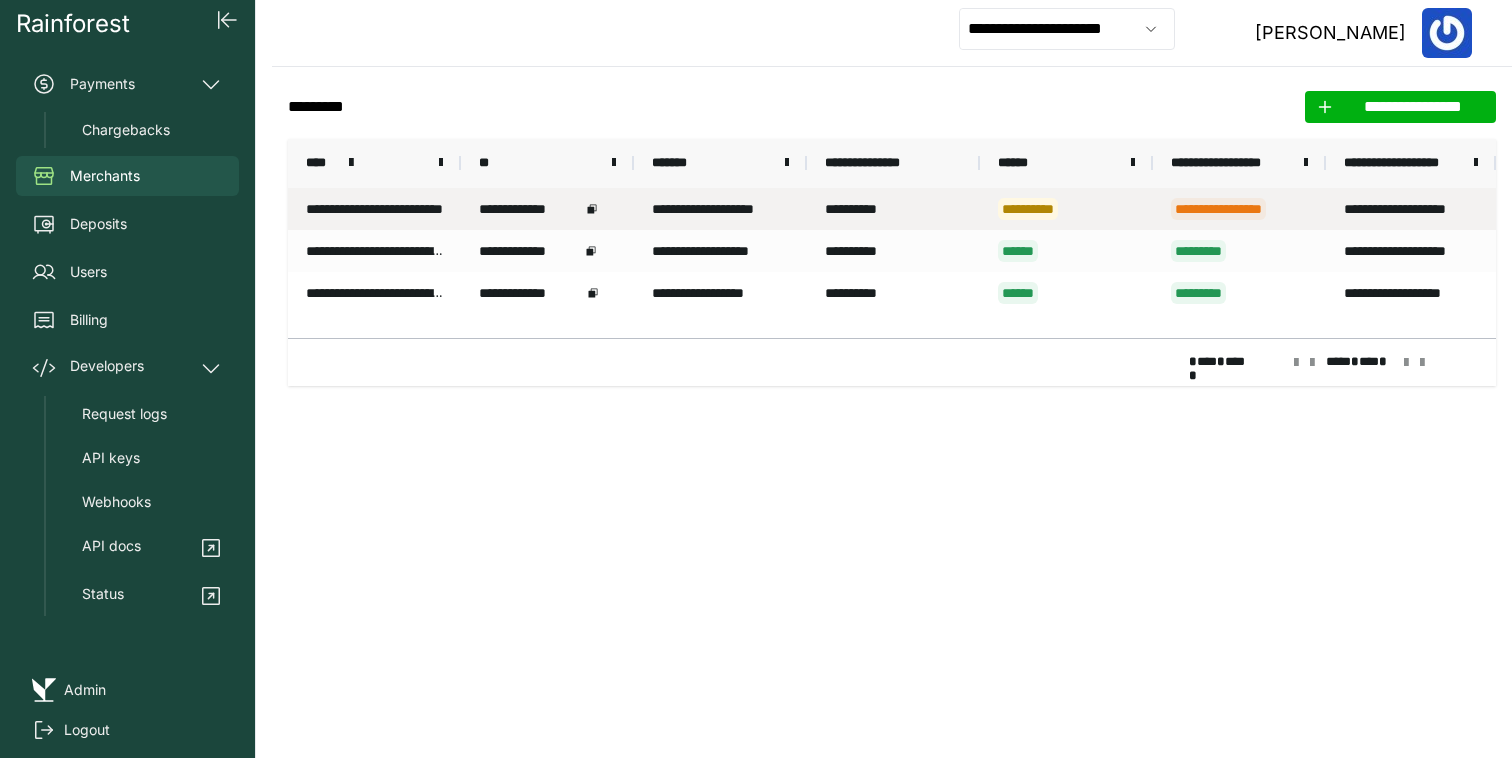 click on "**********" at bounding box center (374, 209) 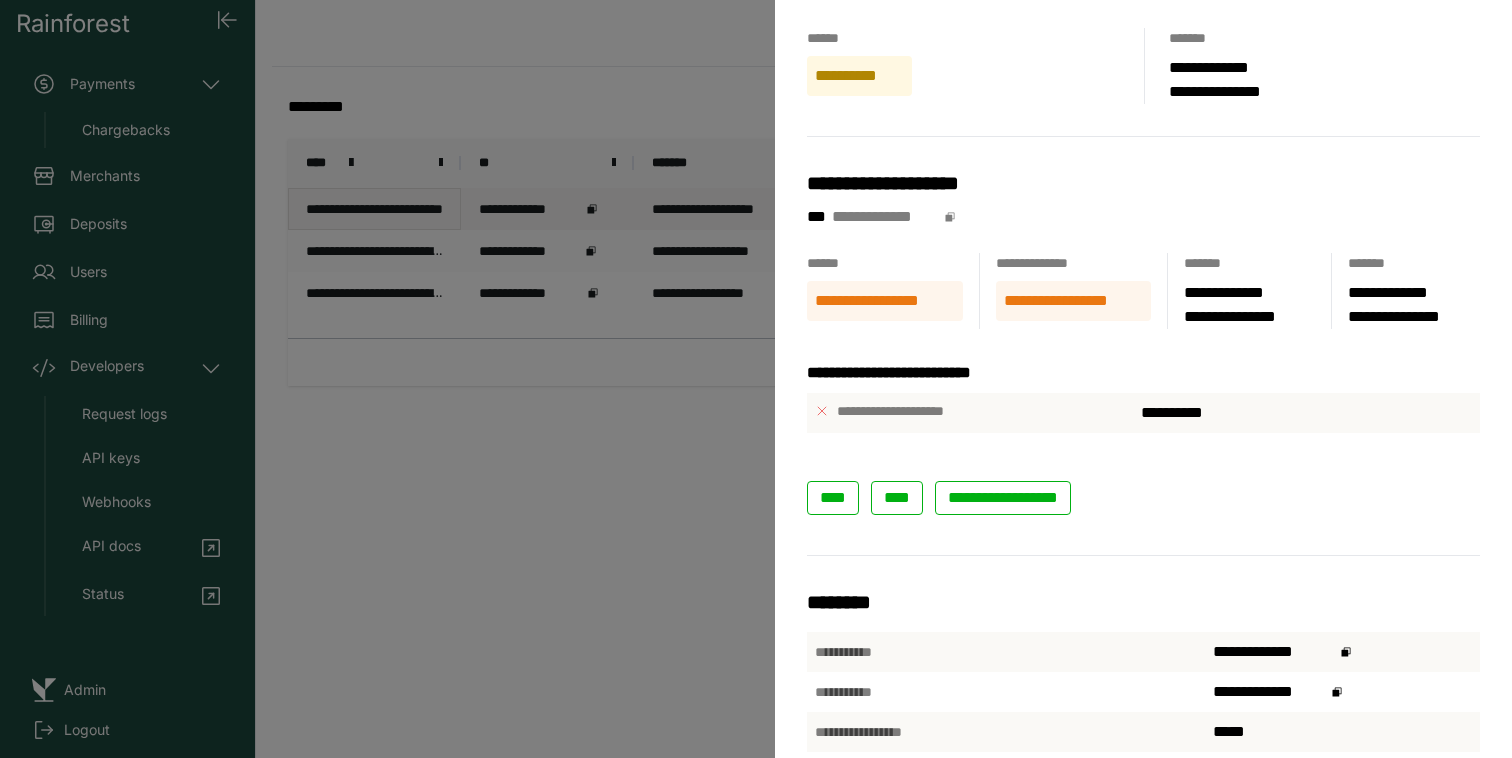 scroll, scrollTop: 113, scrollLeft: 0, axis: vertical 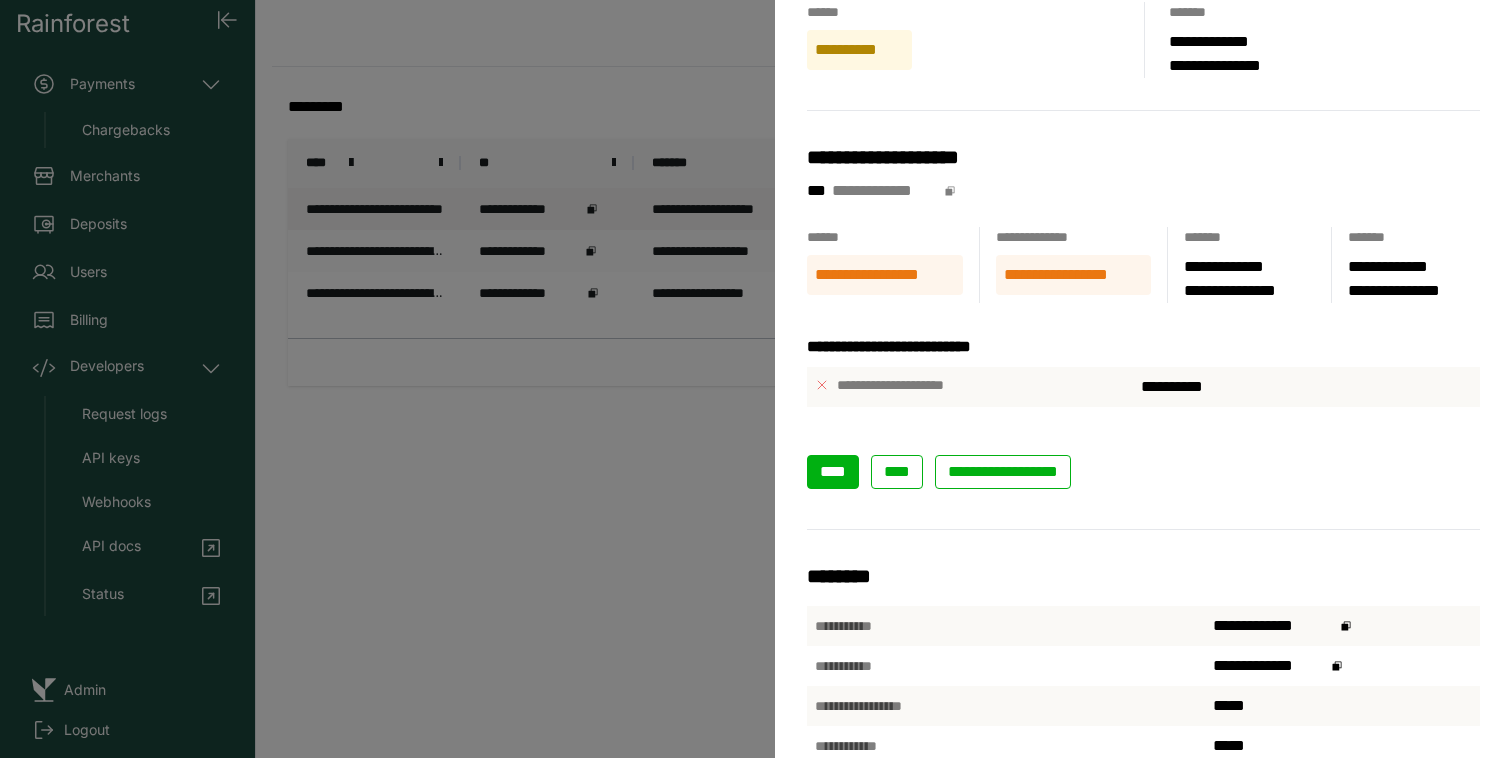 click on "****" at bounding box center (833, 472) 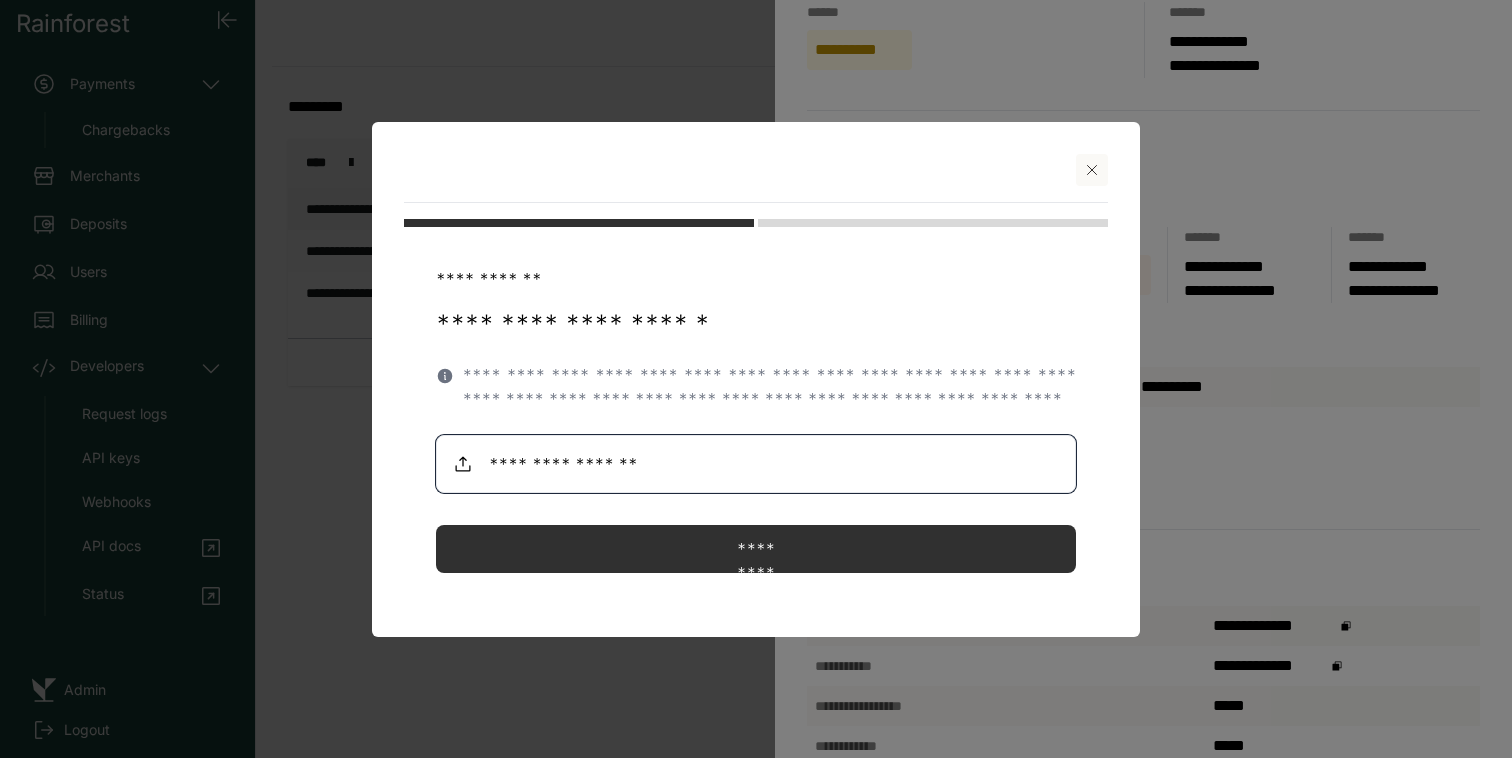 click at bounding box center (756, 464) 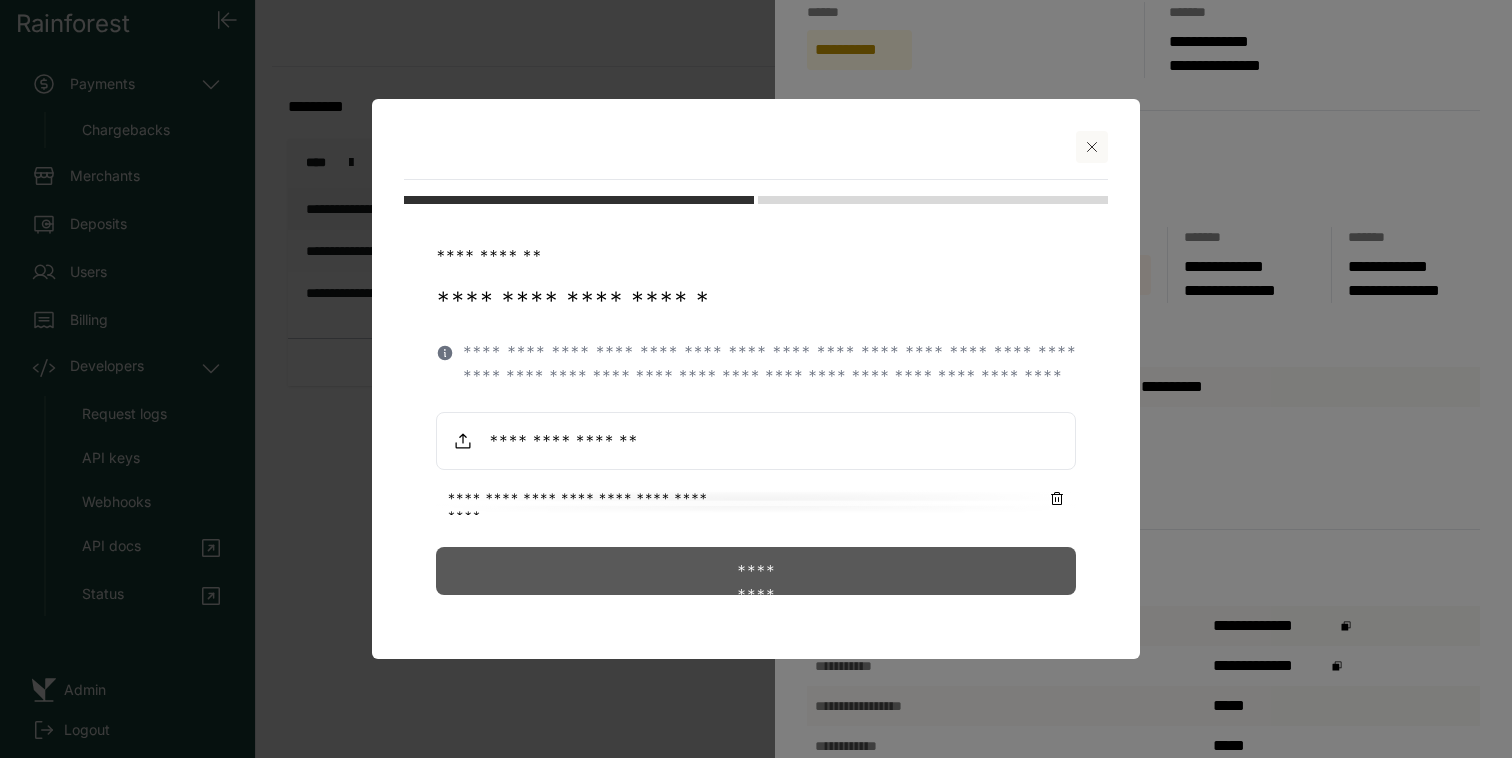 click on "*********" 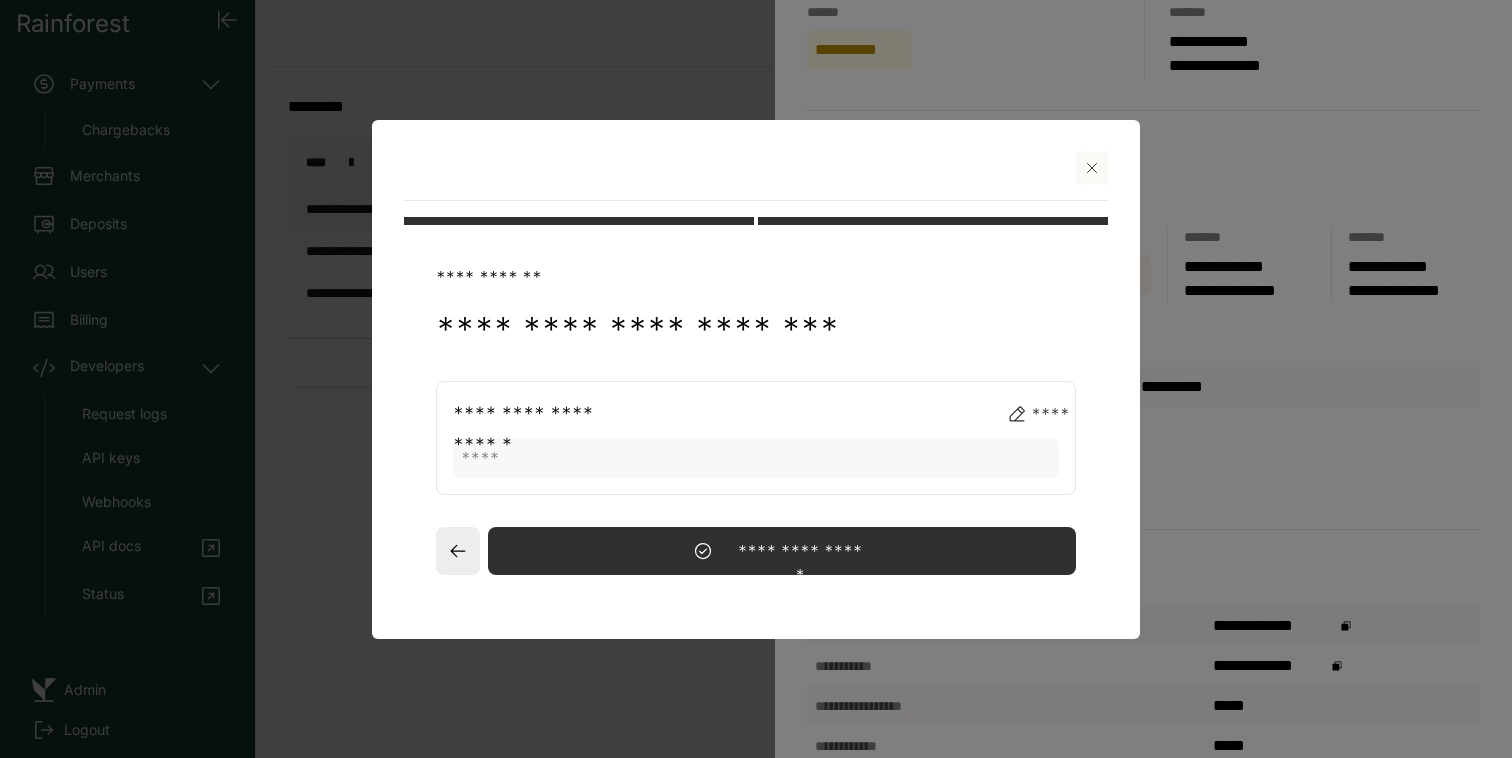 click on "**********" at bounding box center [782, 551] 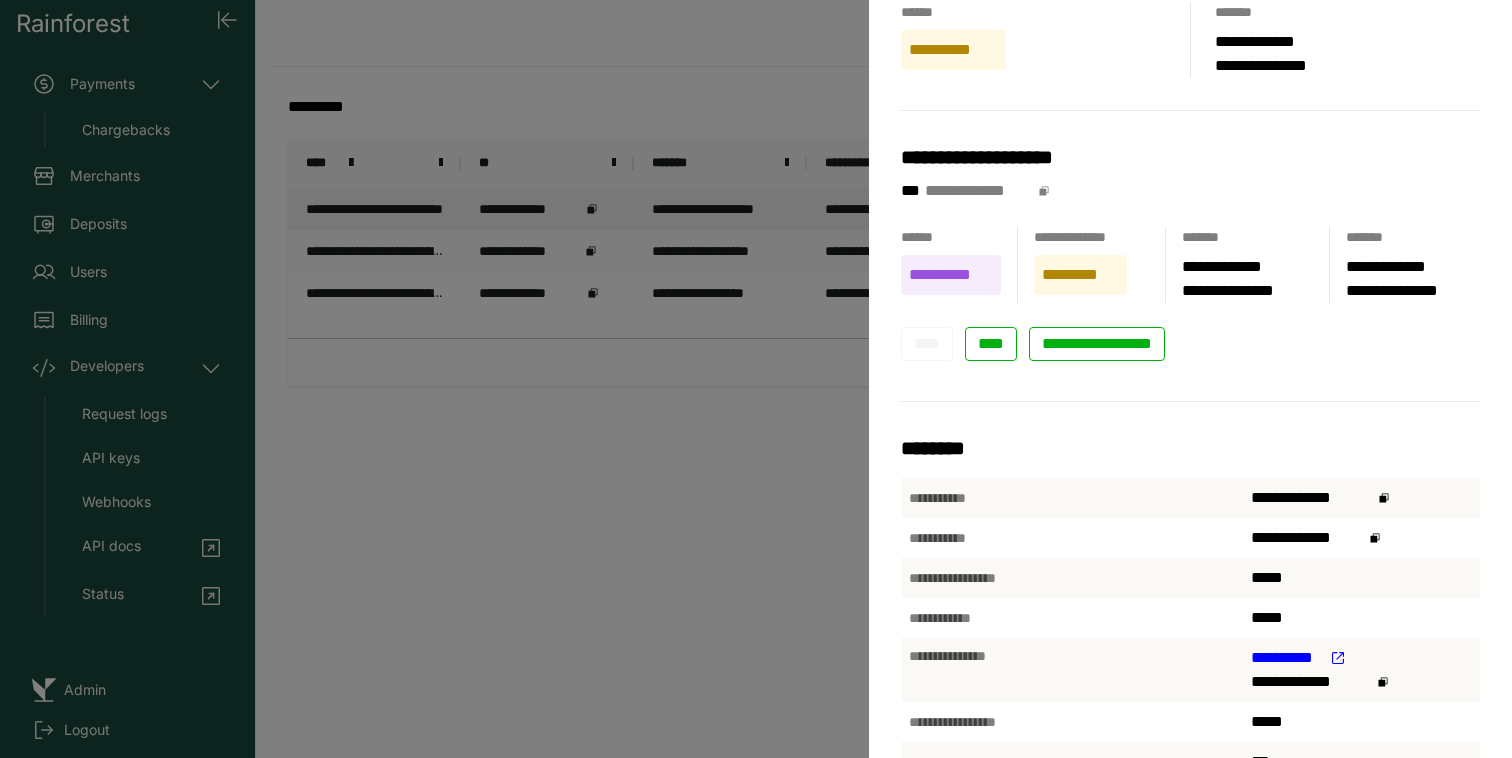 click on "**********" at bounding box center (756, 379) 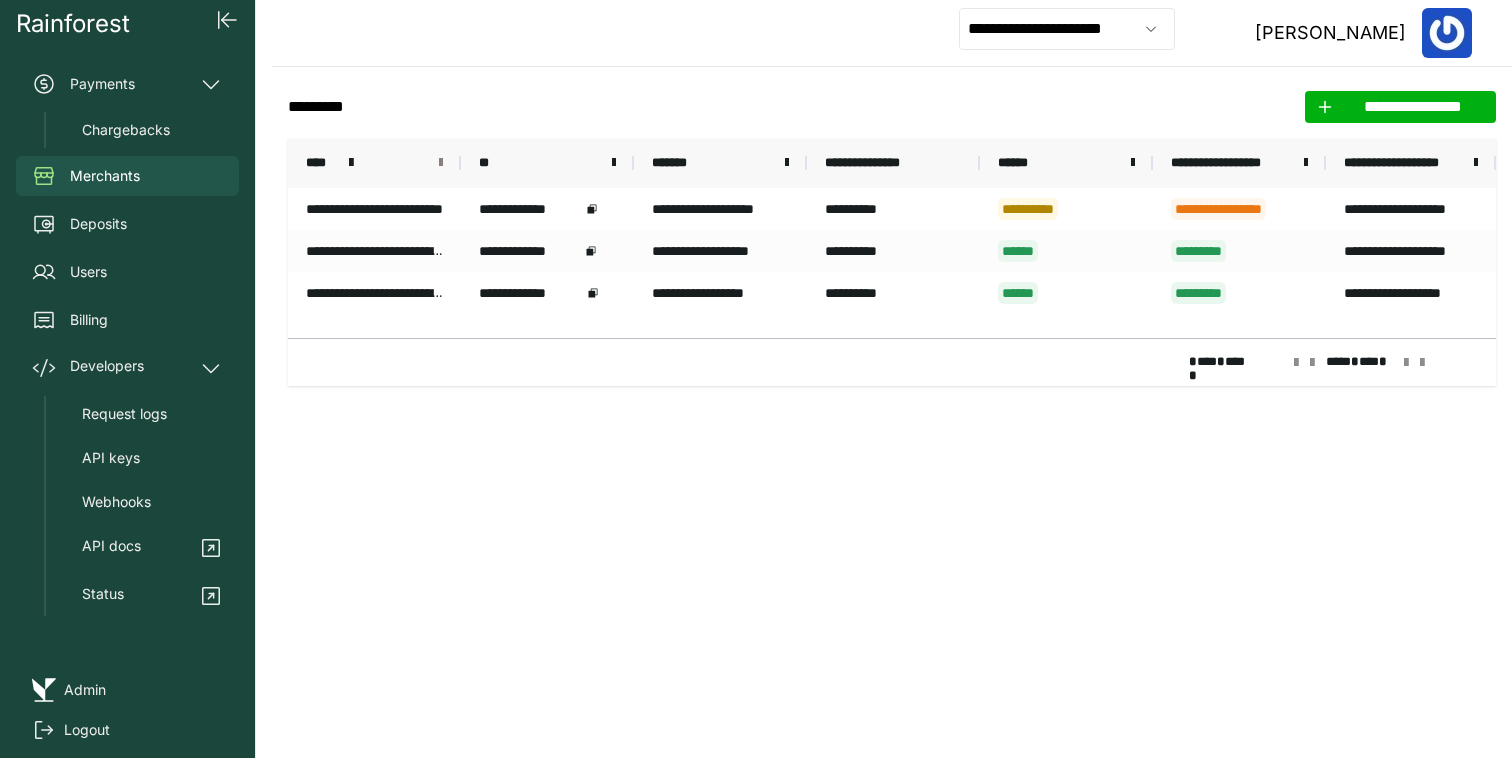 click at bounding box center (441, 163) 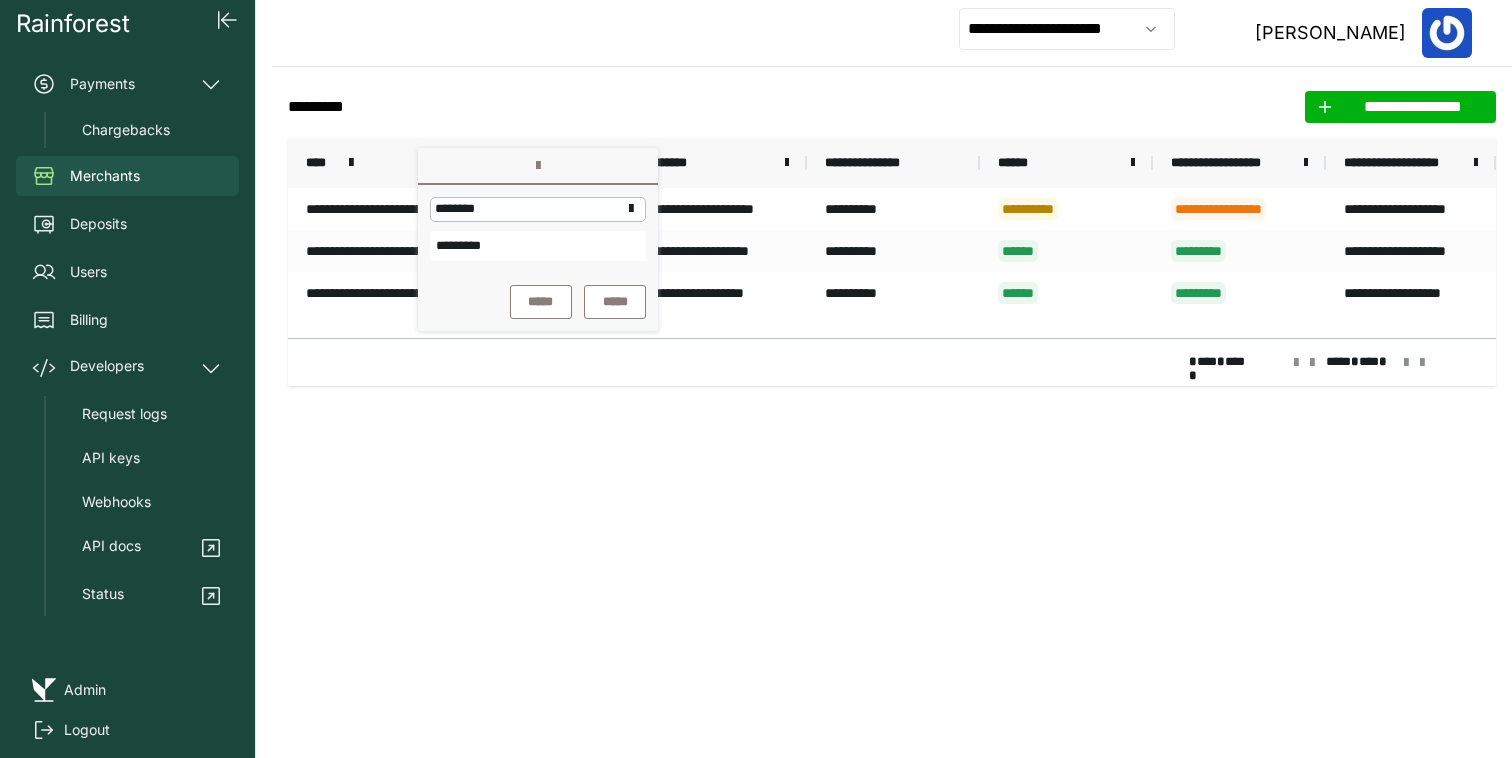 click on "*********" at bounding box center [538, 246] 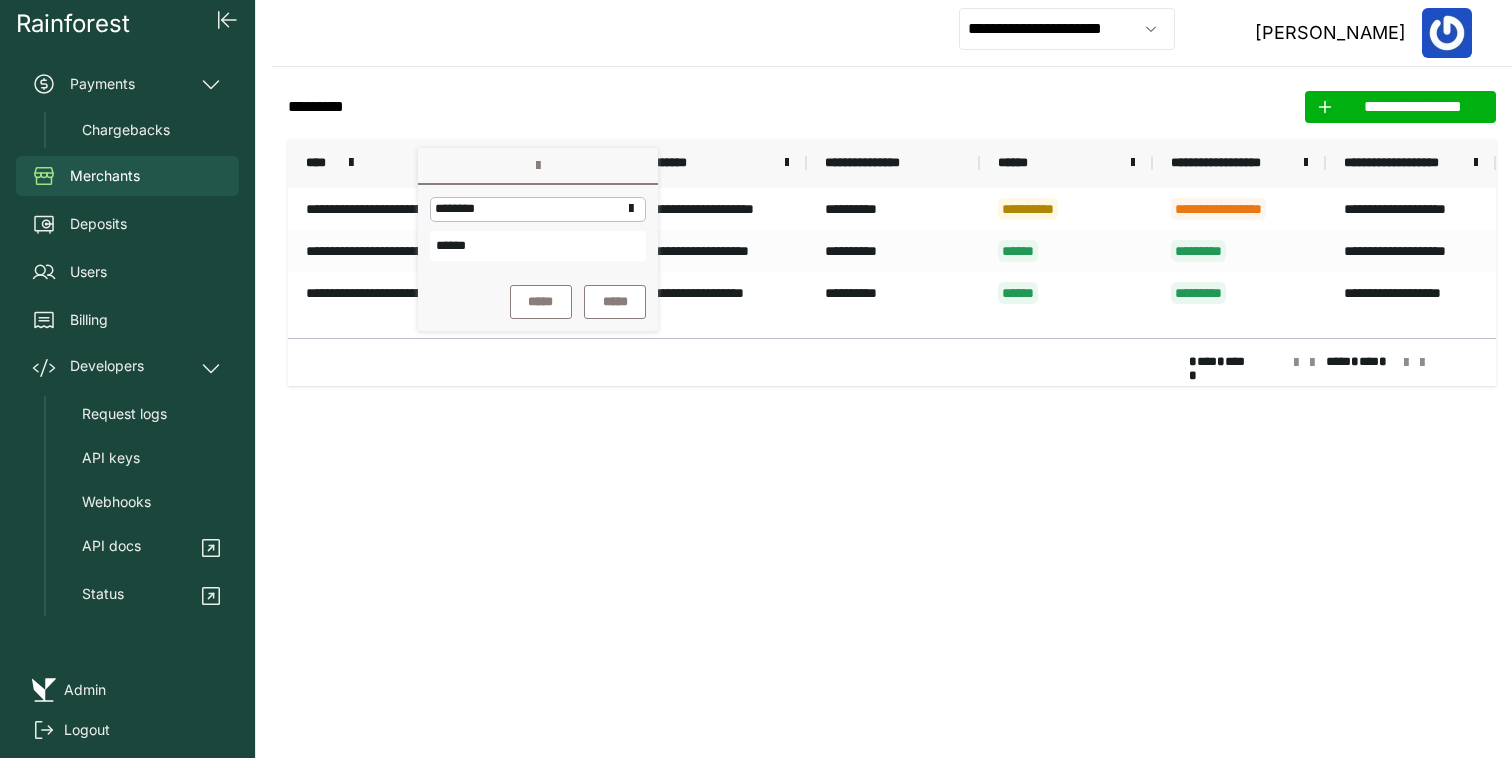 type on "******" 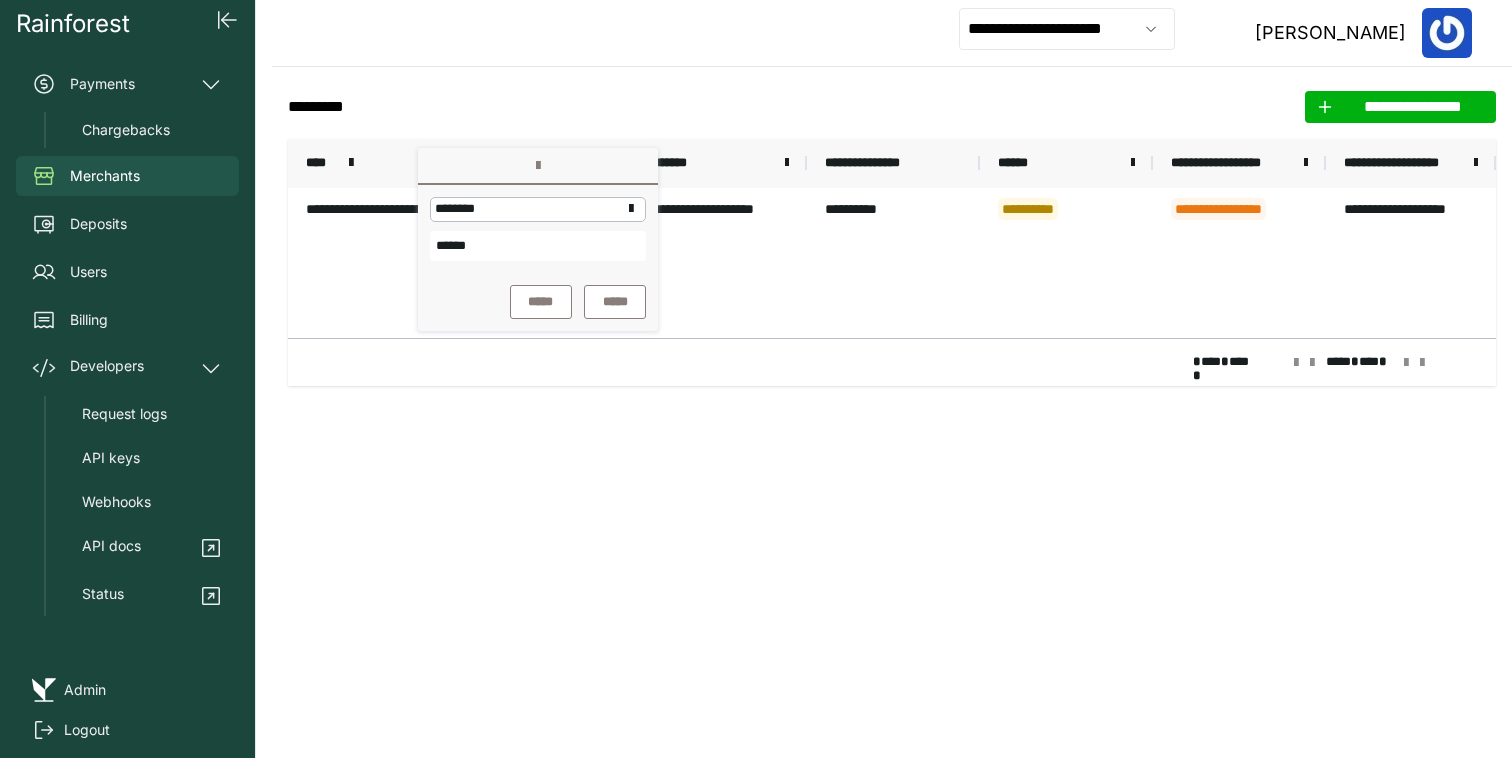 click on "**********" 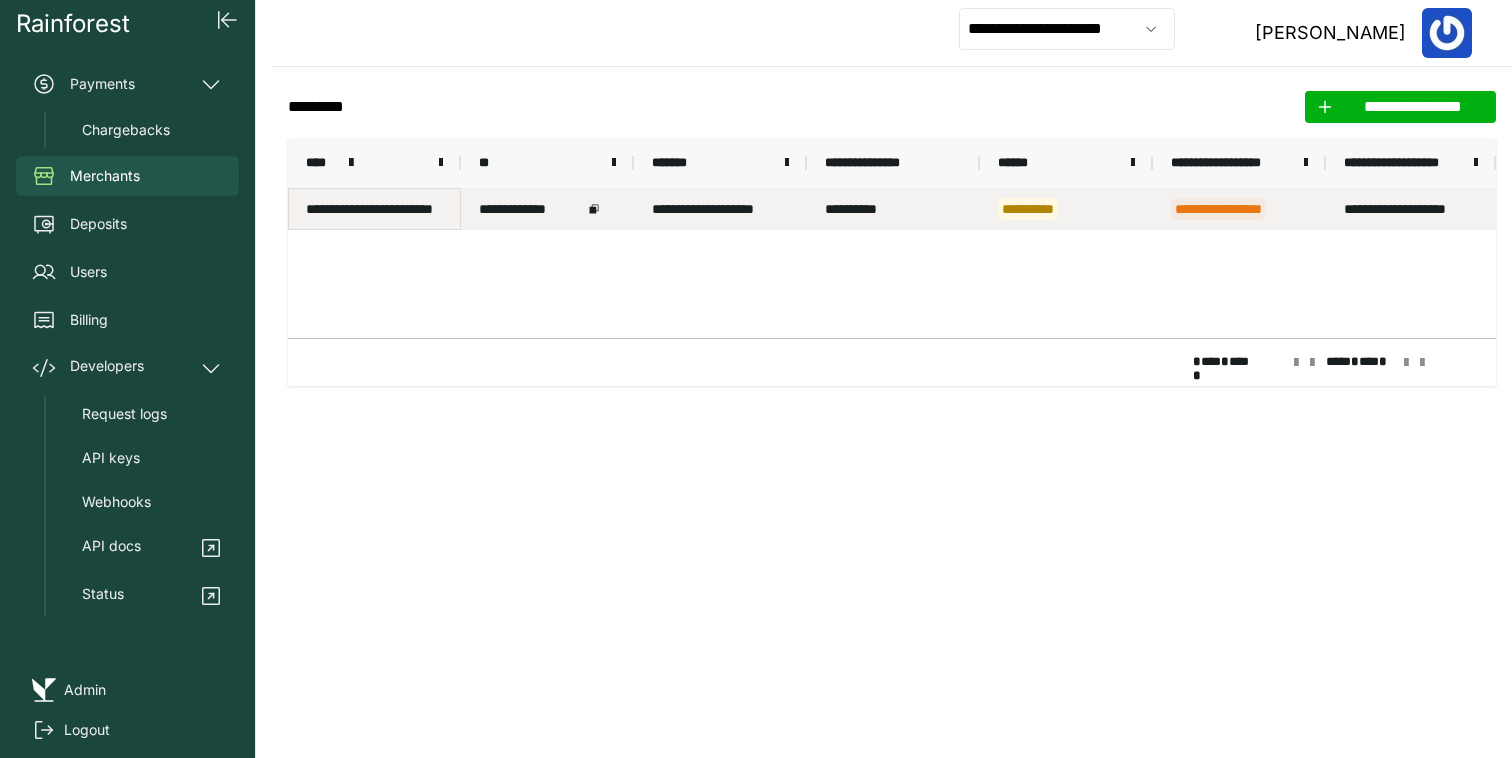 click on "**********" at bounding box center [374, 209] 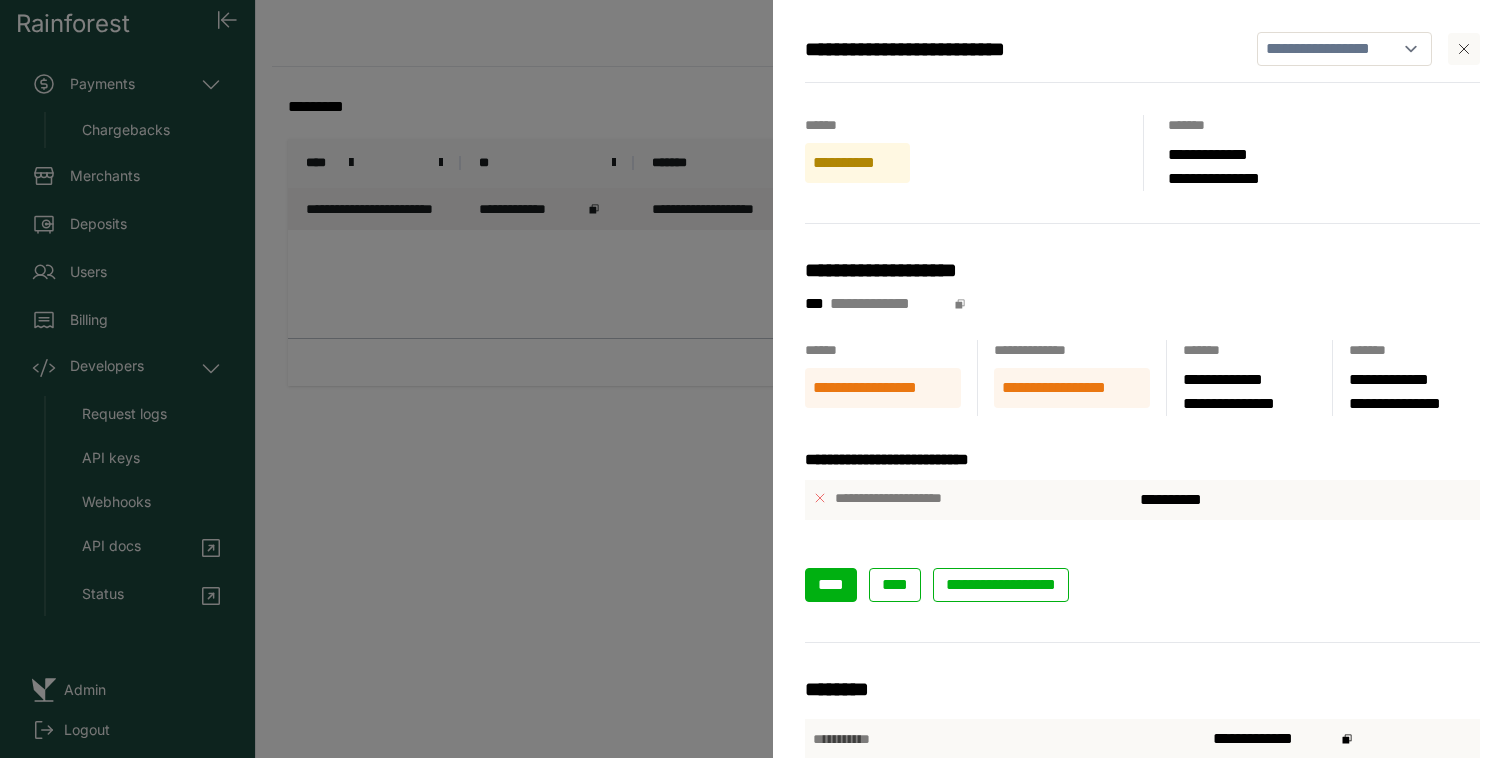 click on "****" at bounding box center [831, 584] 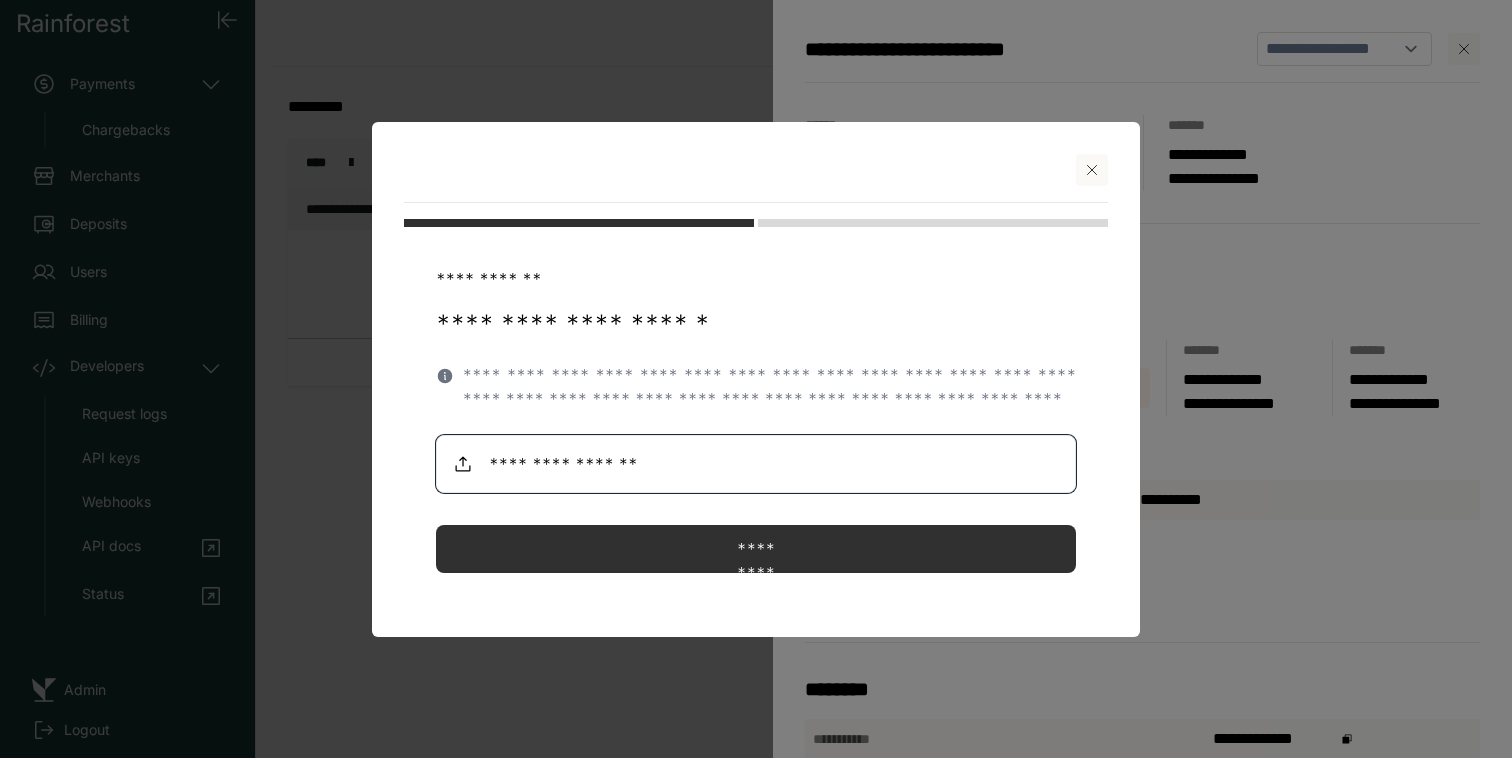 click at bounding box center (756, 464) 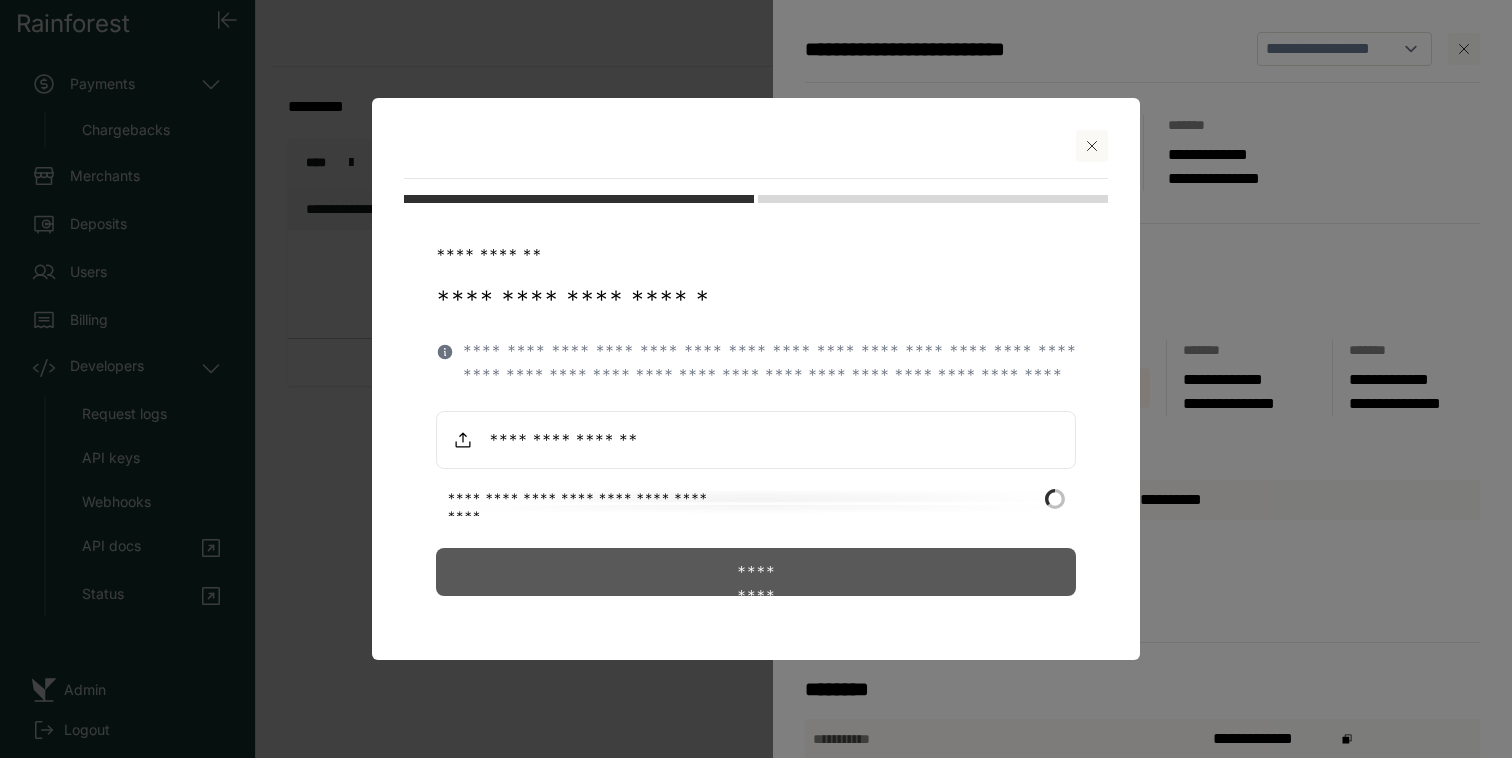 click on "*********" 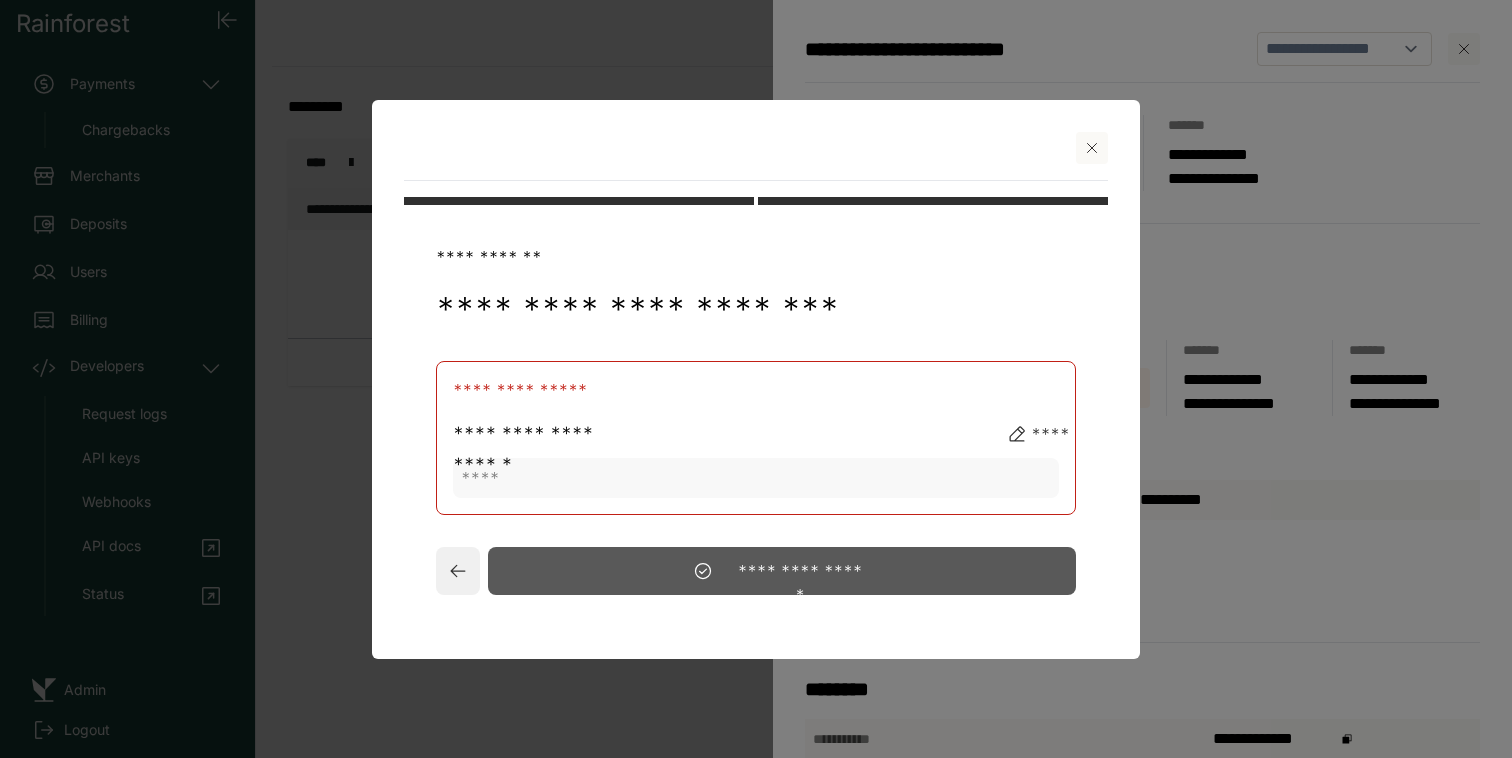 click 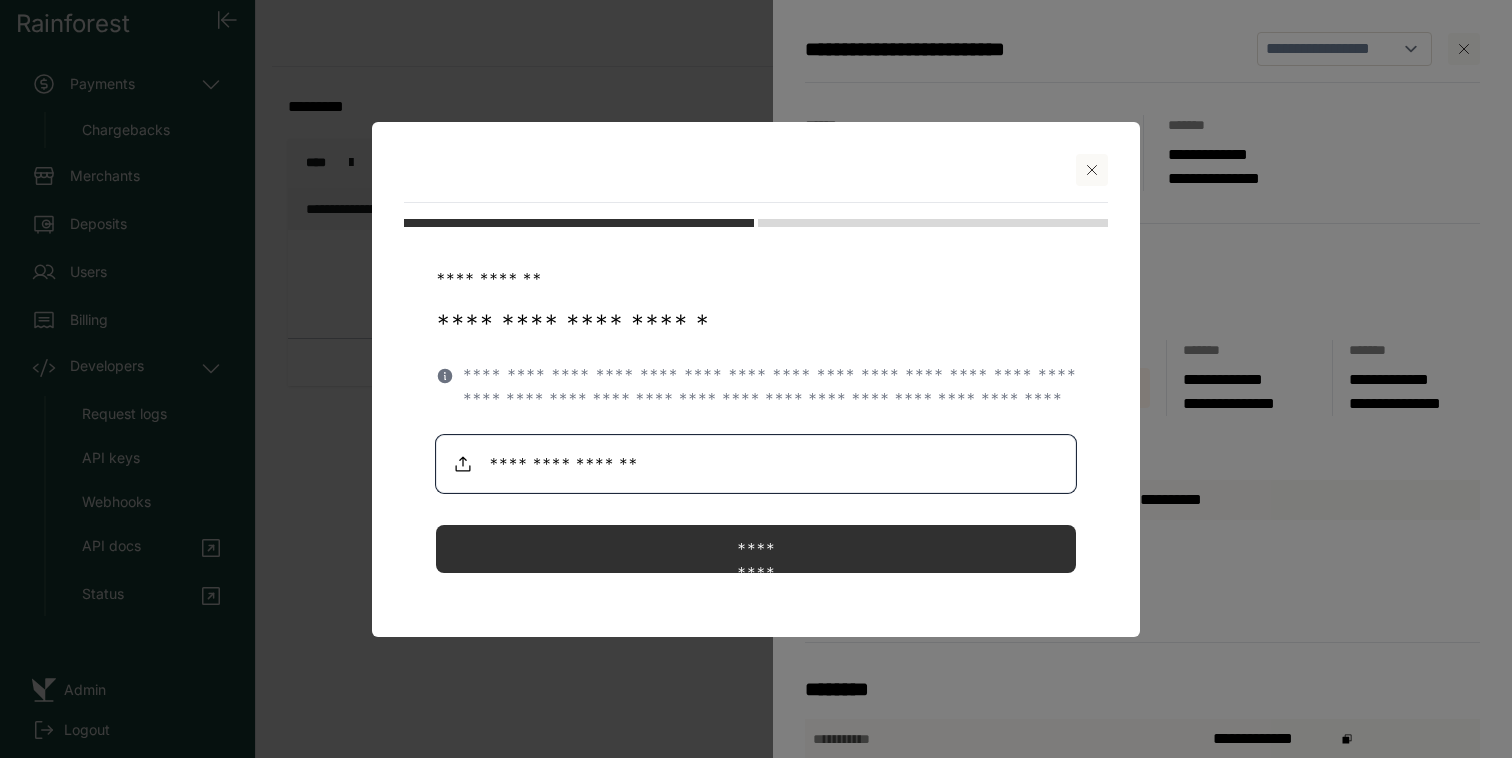 click at bounding box center [756, 464] 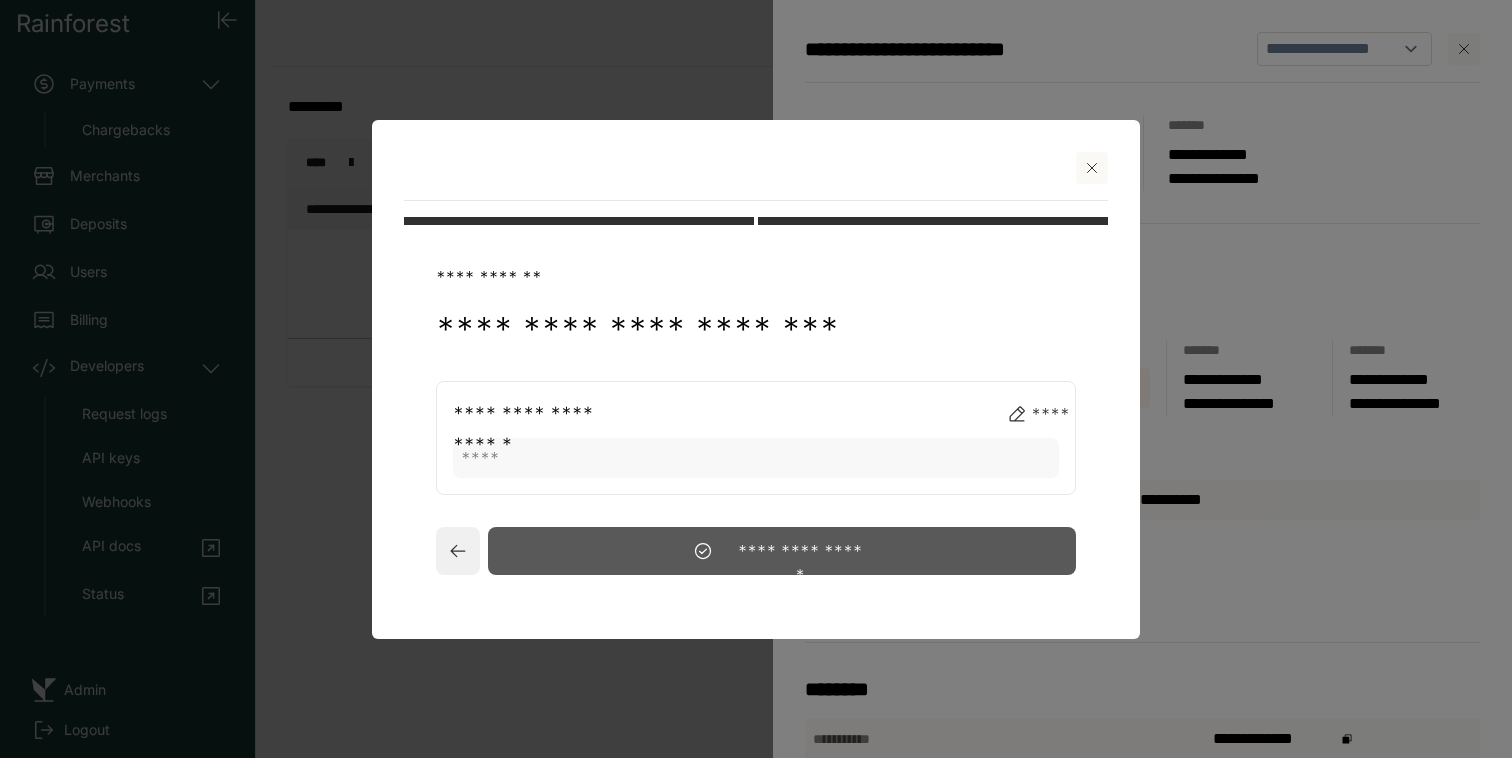 click on "**********" at bounding box center (782, 551) 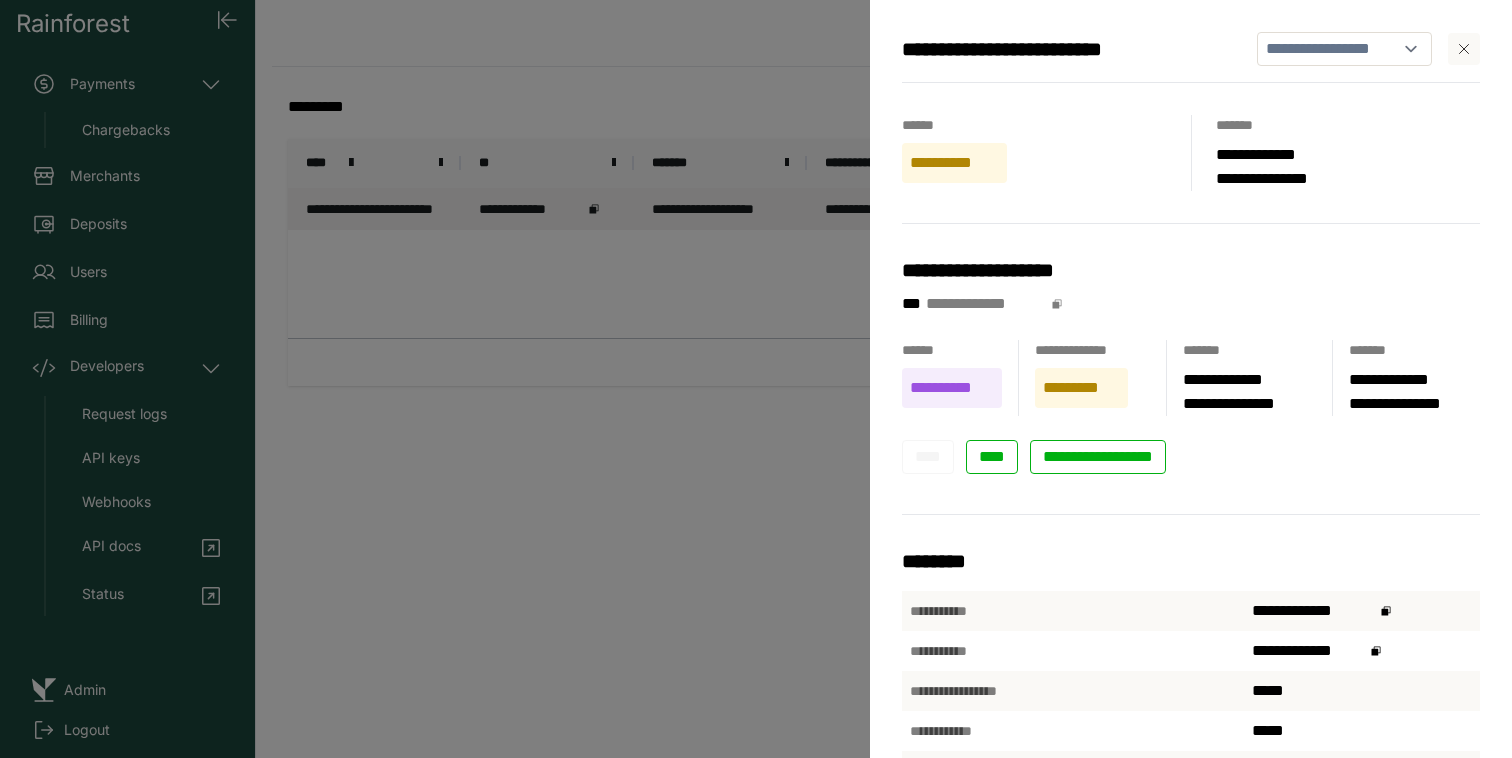 click on "**********" at bounding box center [756, 379] 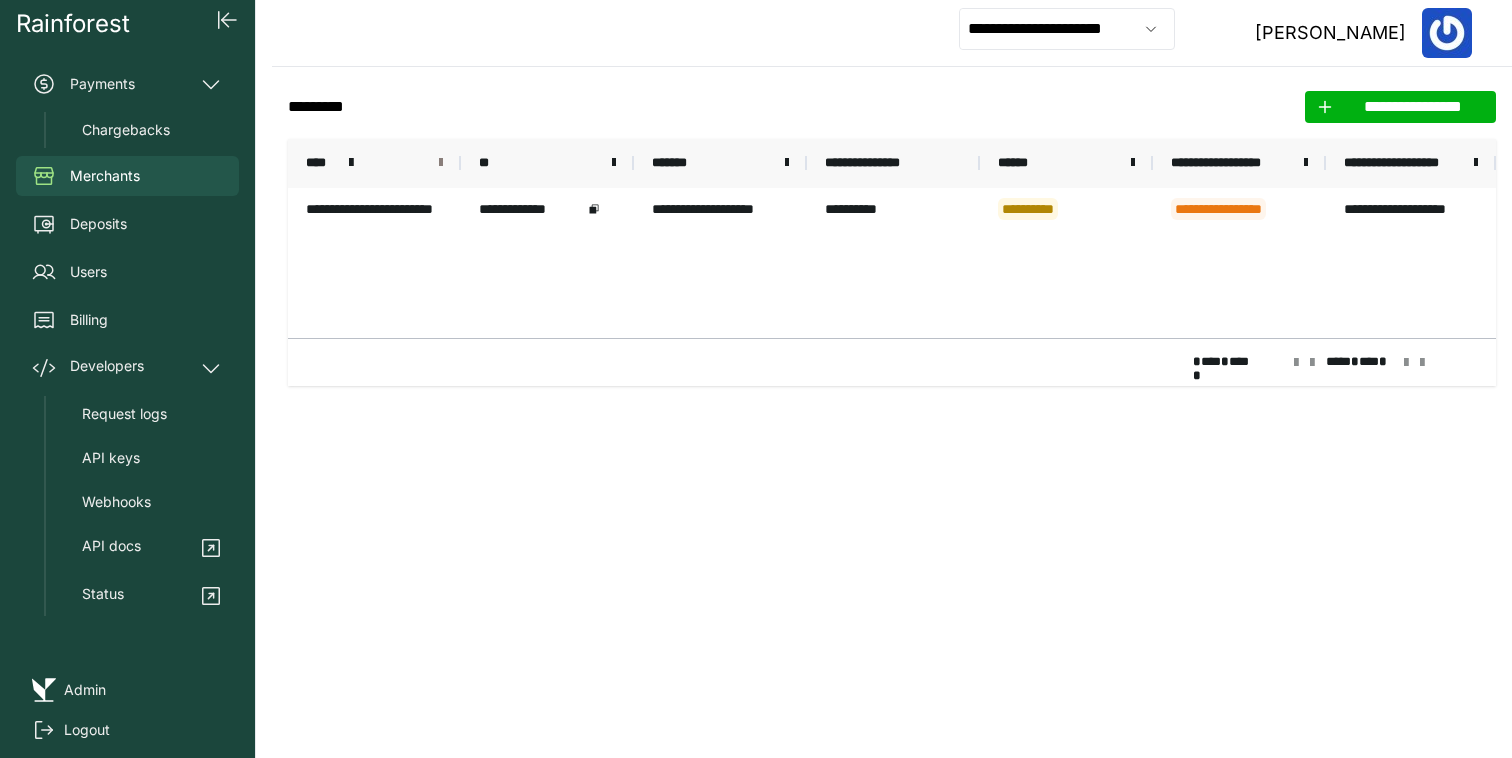 click at bounding box center (441, 163) 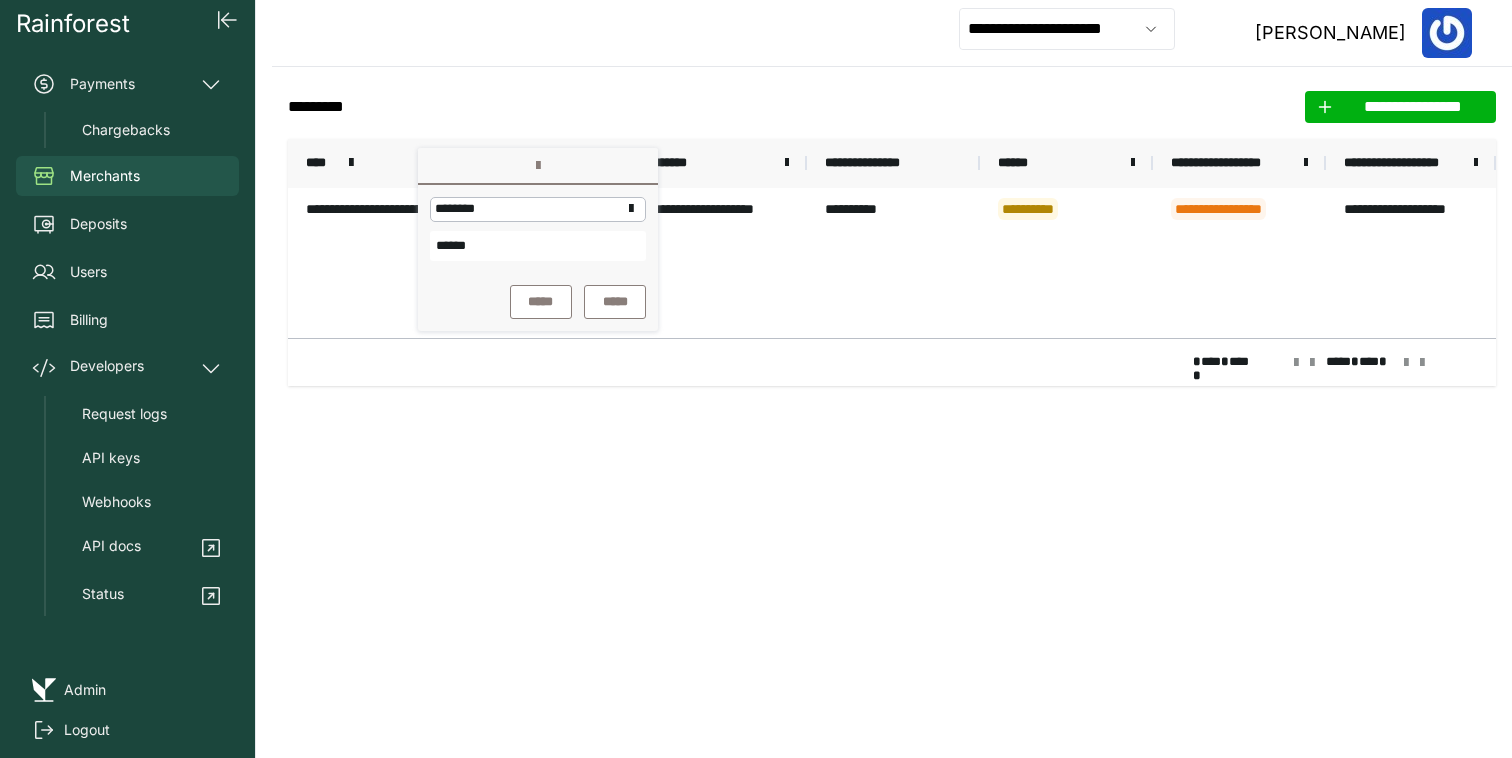 click on "******" at bounding box center (538, 246) 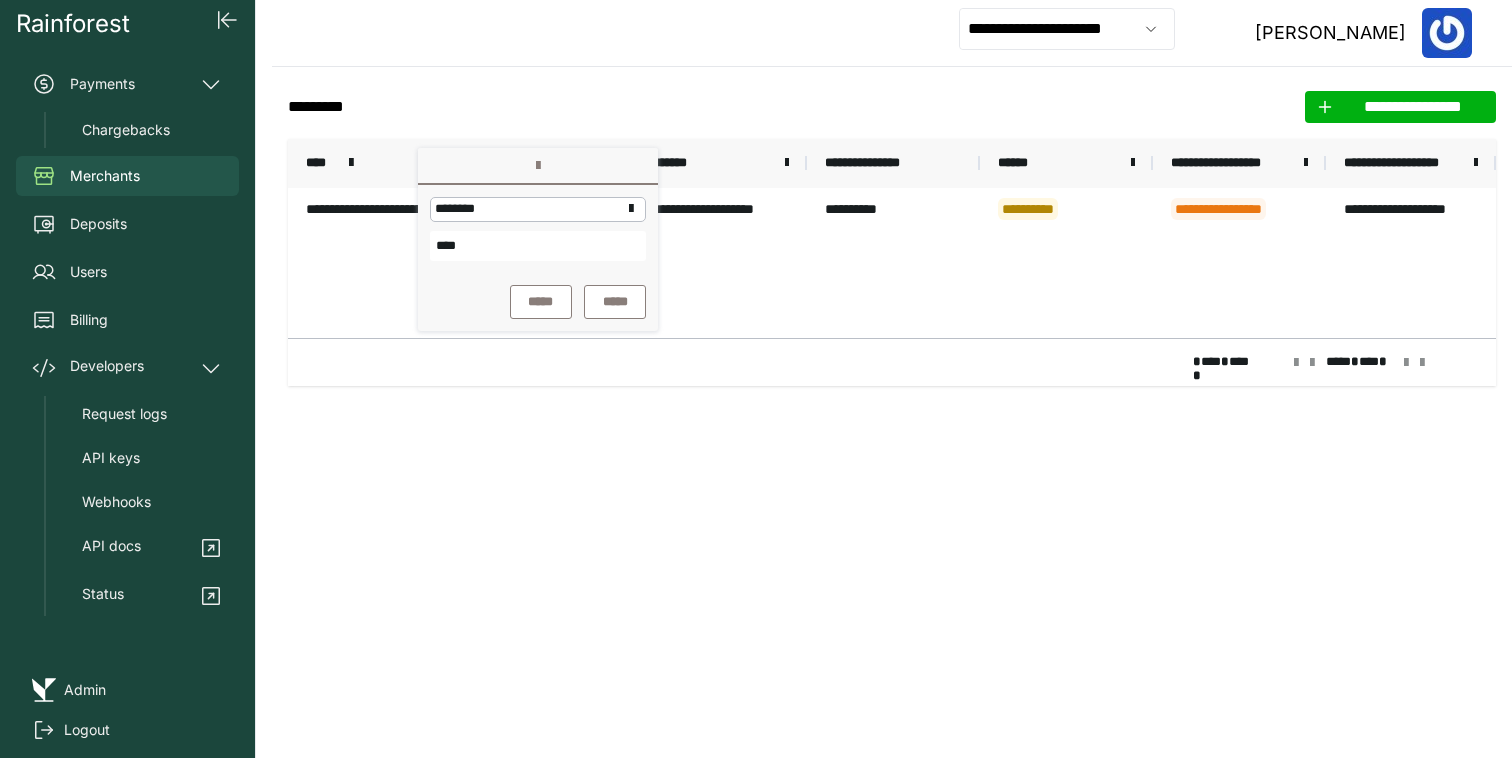 type on "****" 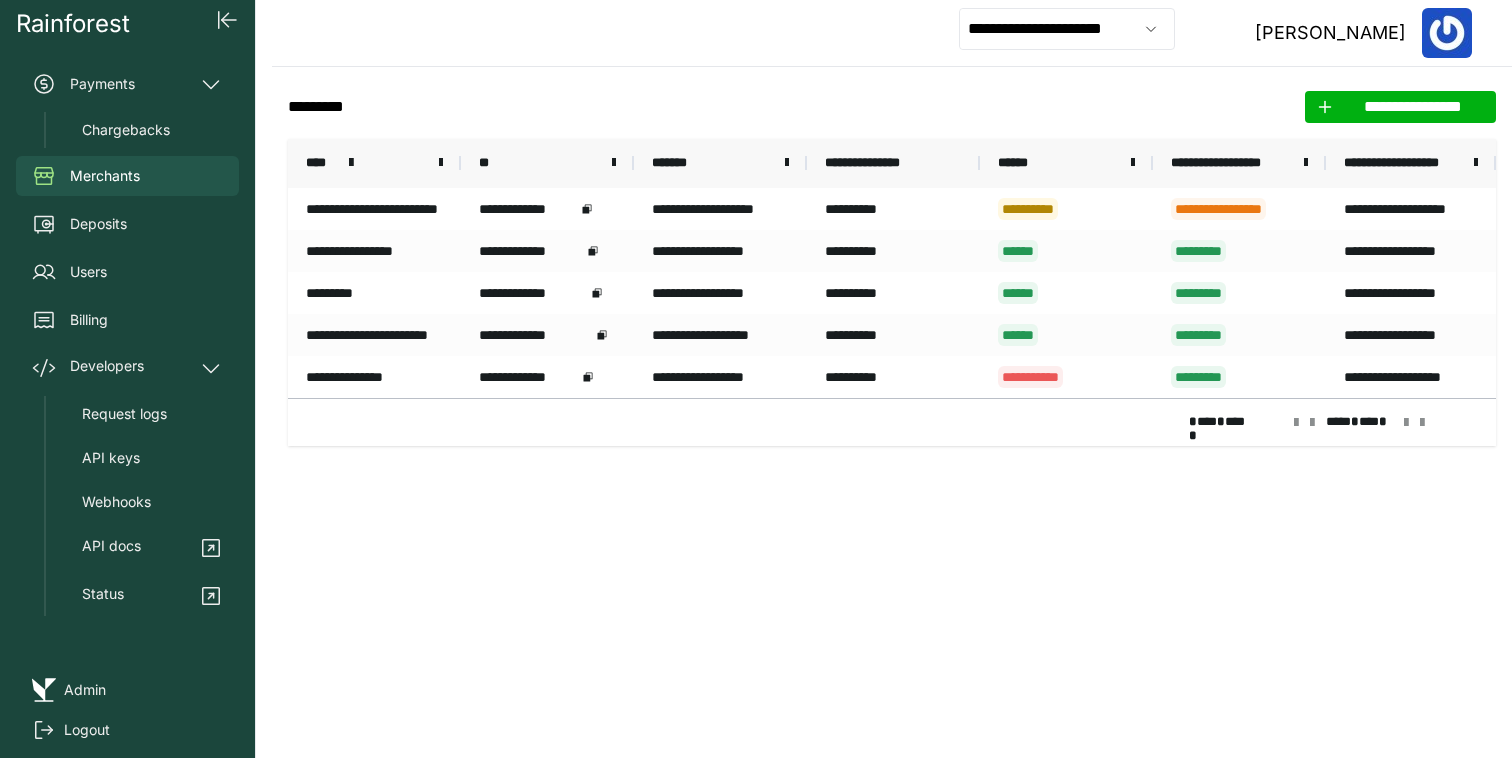 click on "**********" 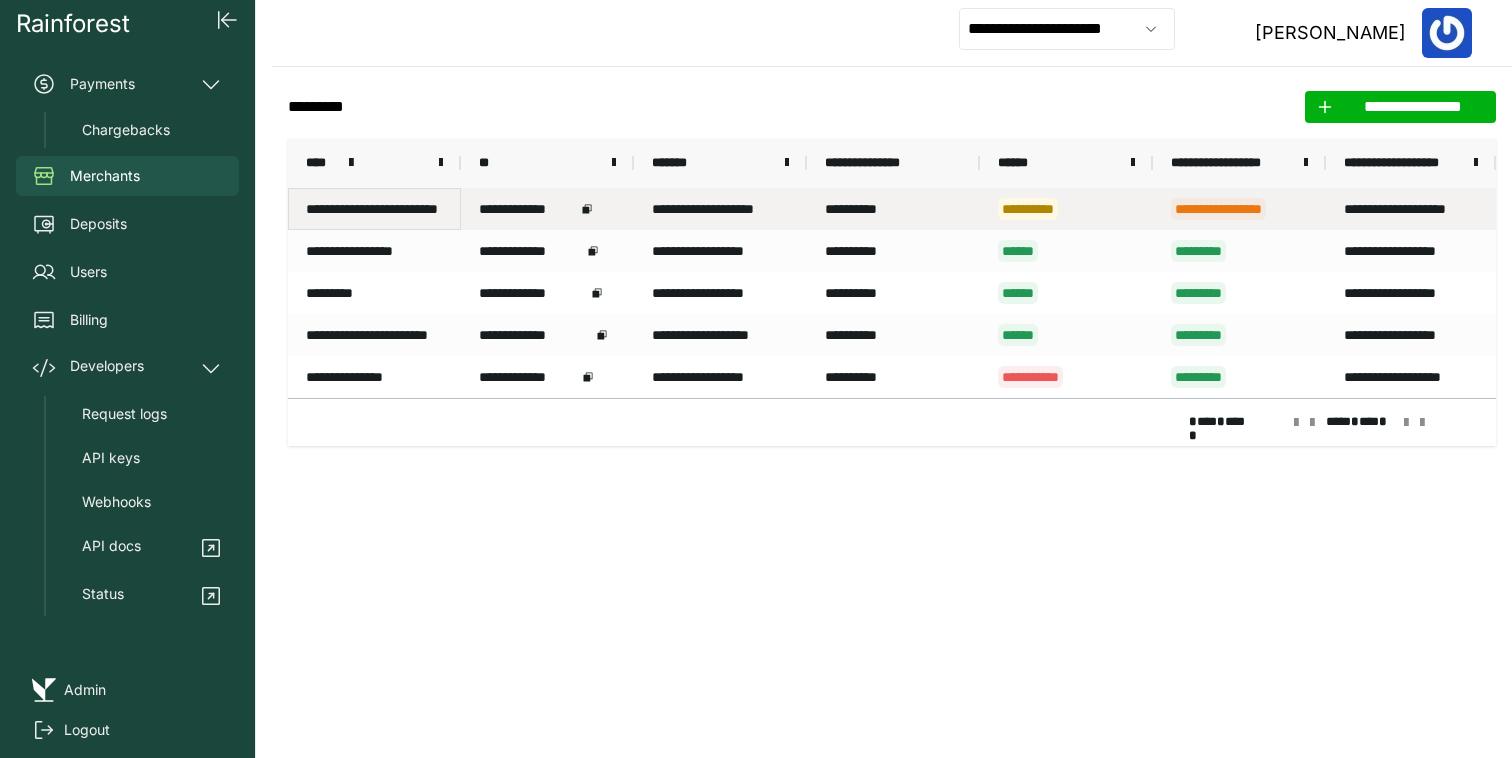 click on "**********" at bounding box center [374, 209] 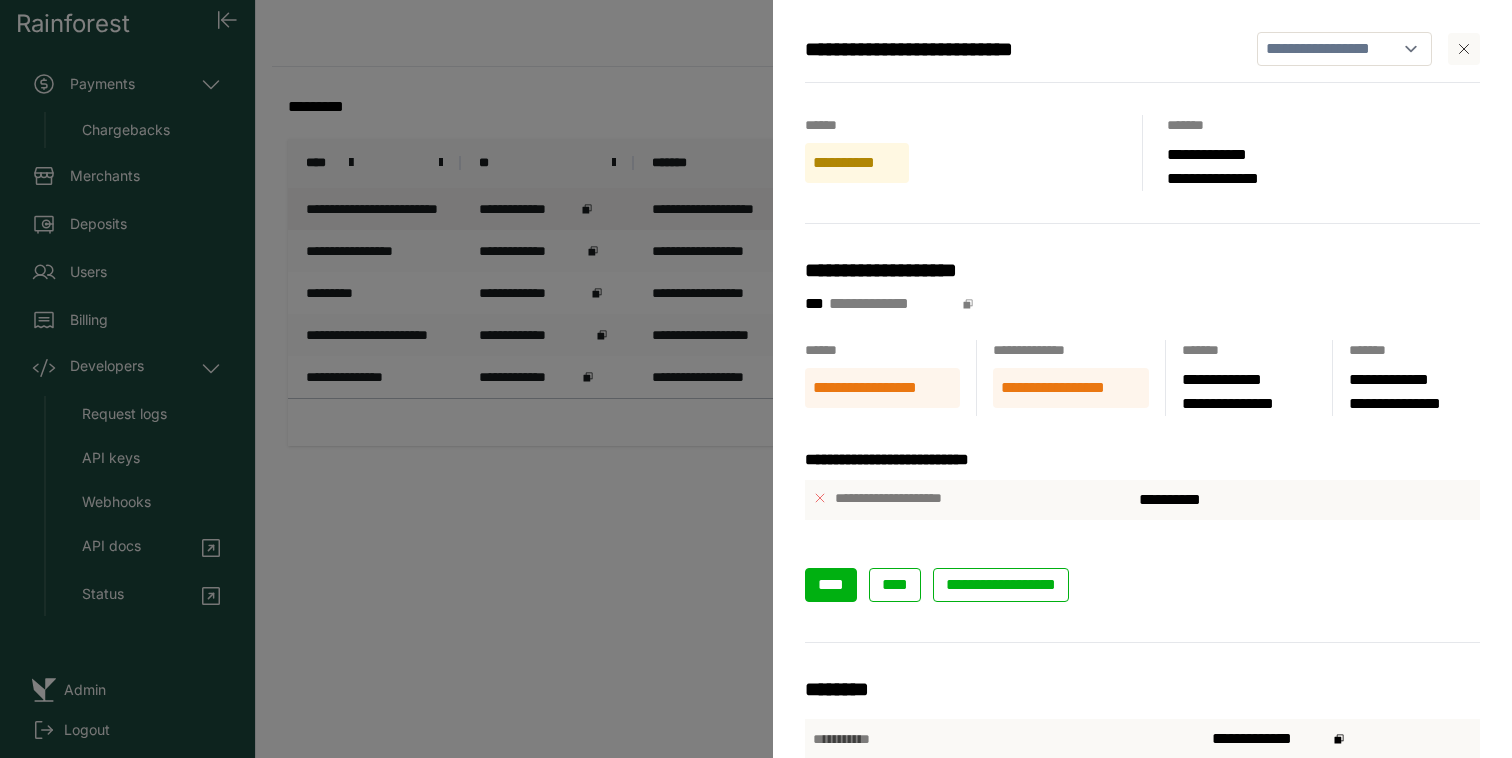 click on "****" at bounding box center [831, 584] 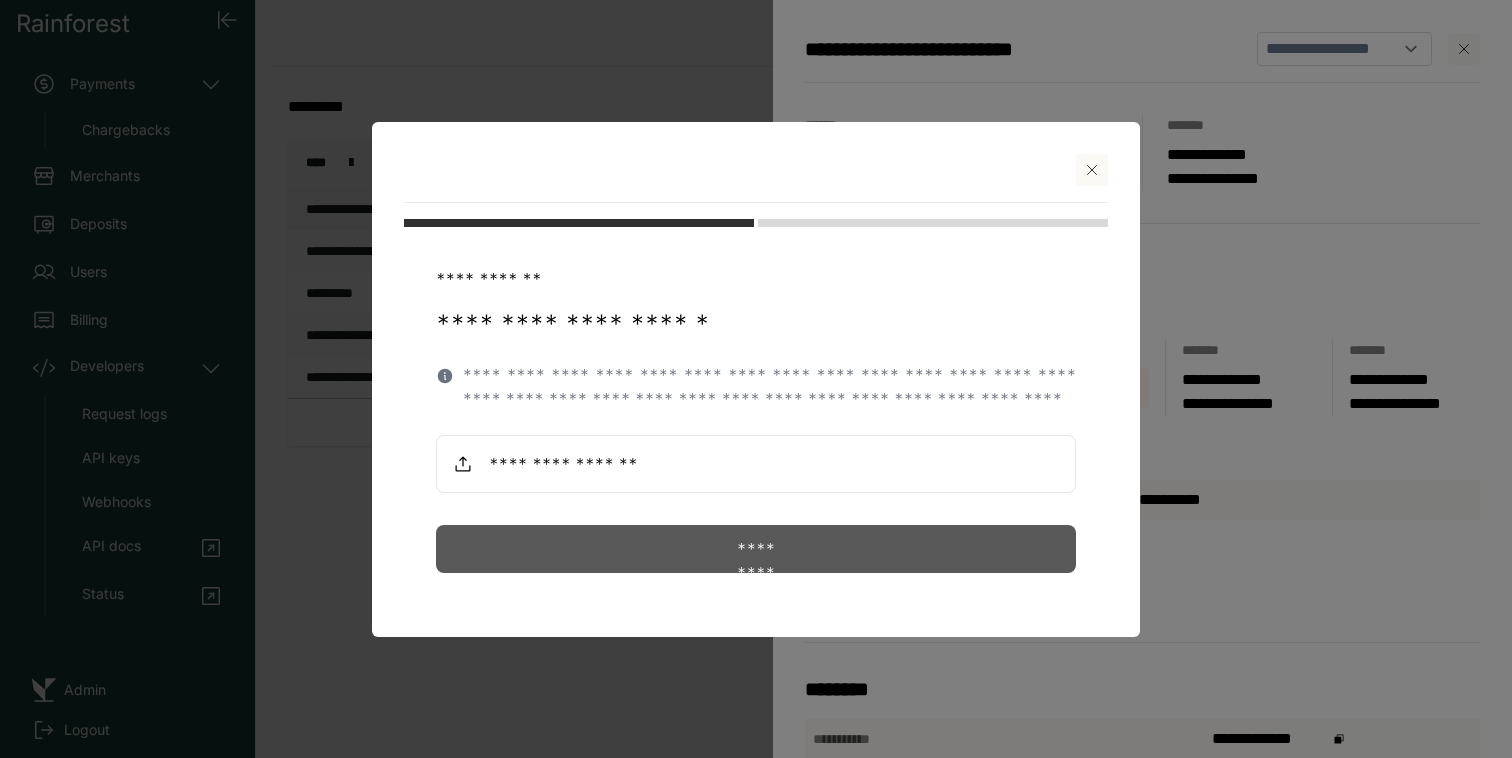 click on "*********" at bounding box center (756, 549) 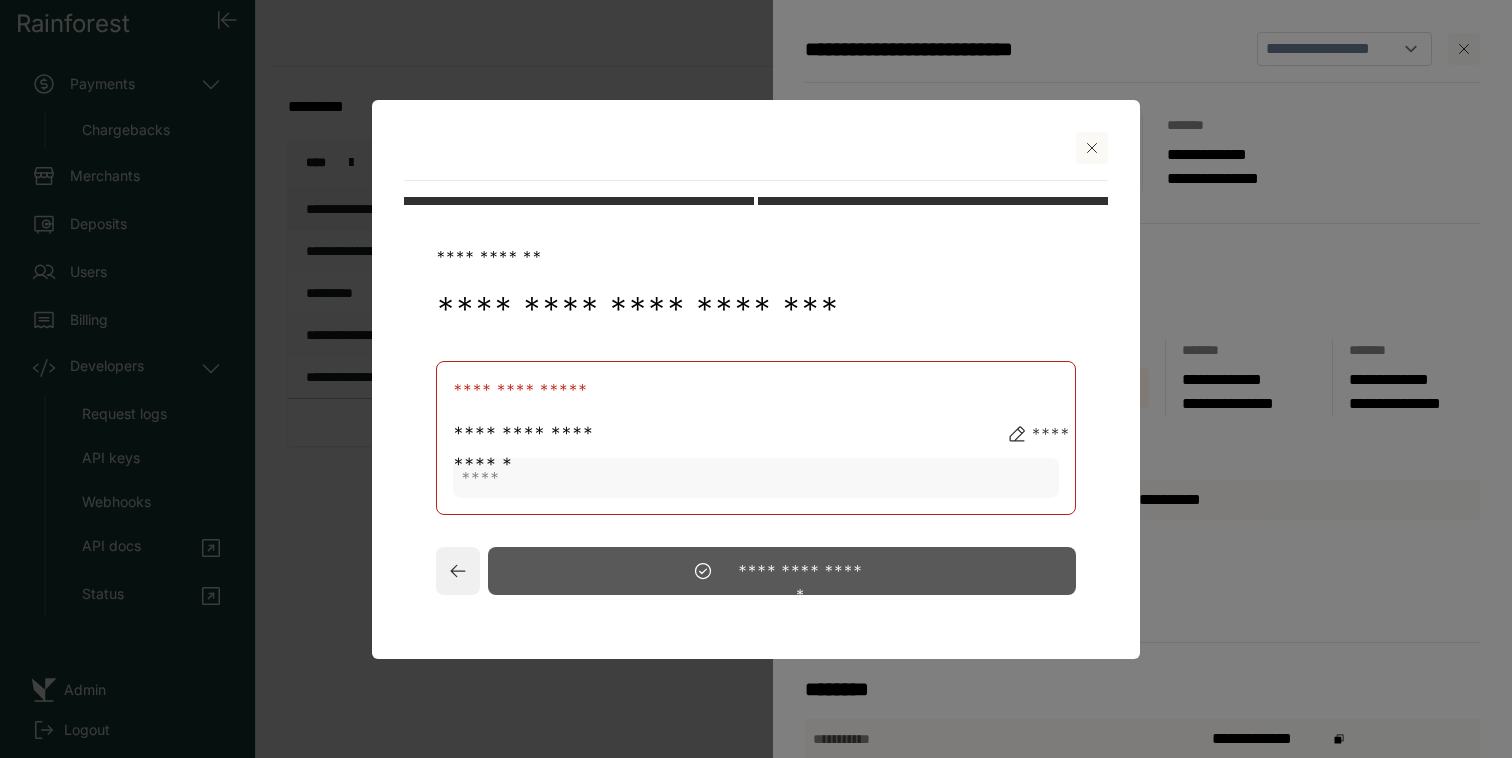 click 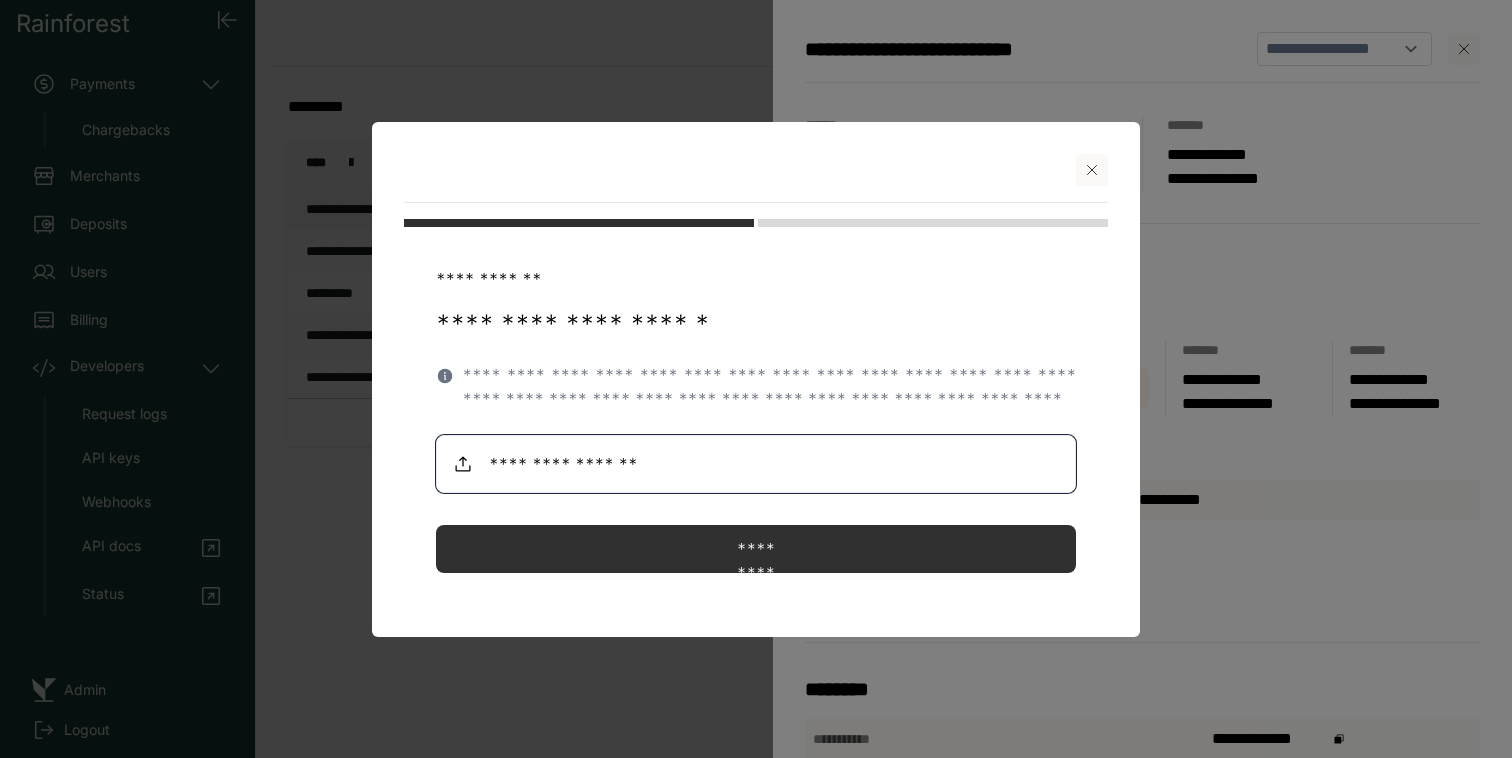 click at bounding box center [756, 464] 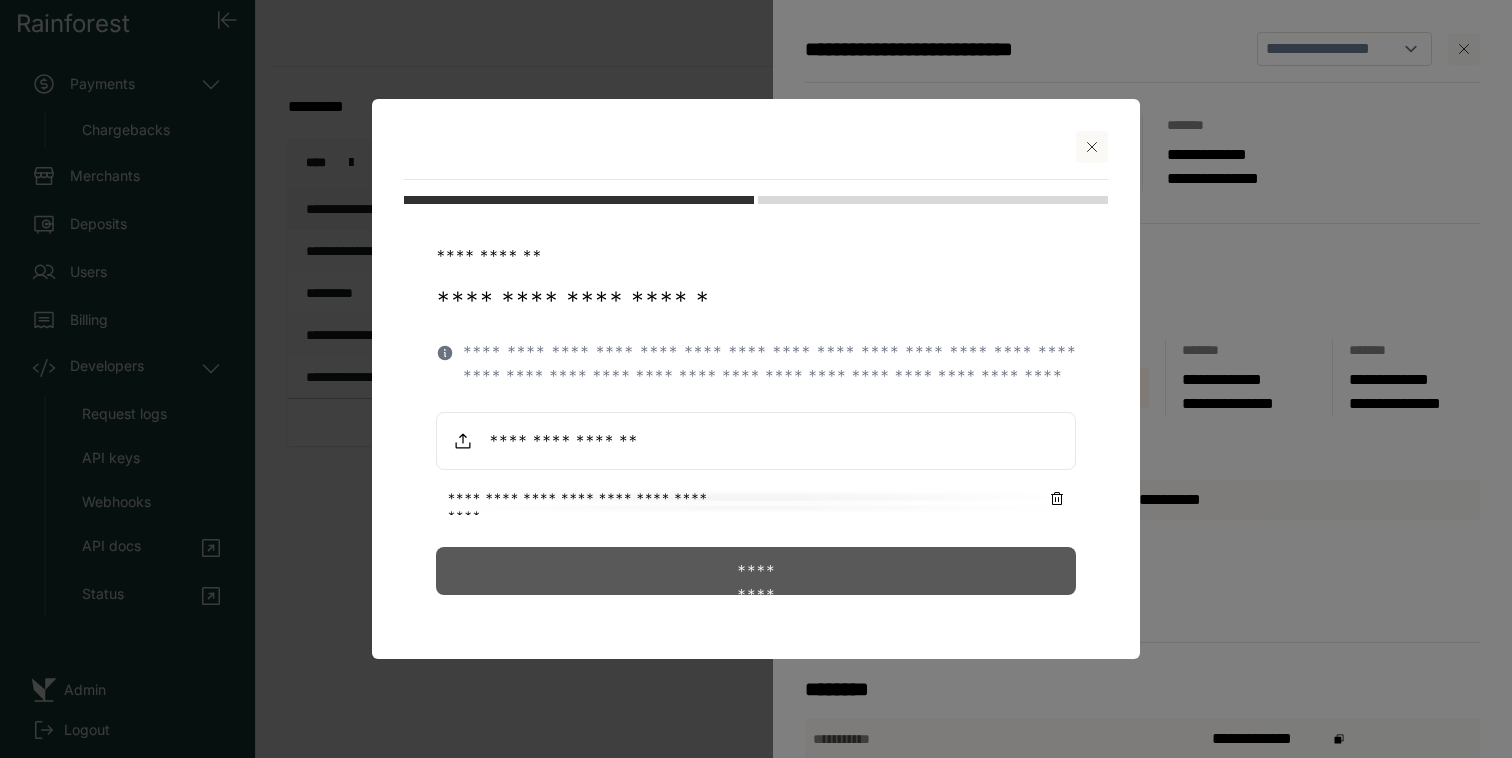 click on "*********" at bounding box center [756, 571] 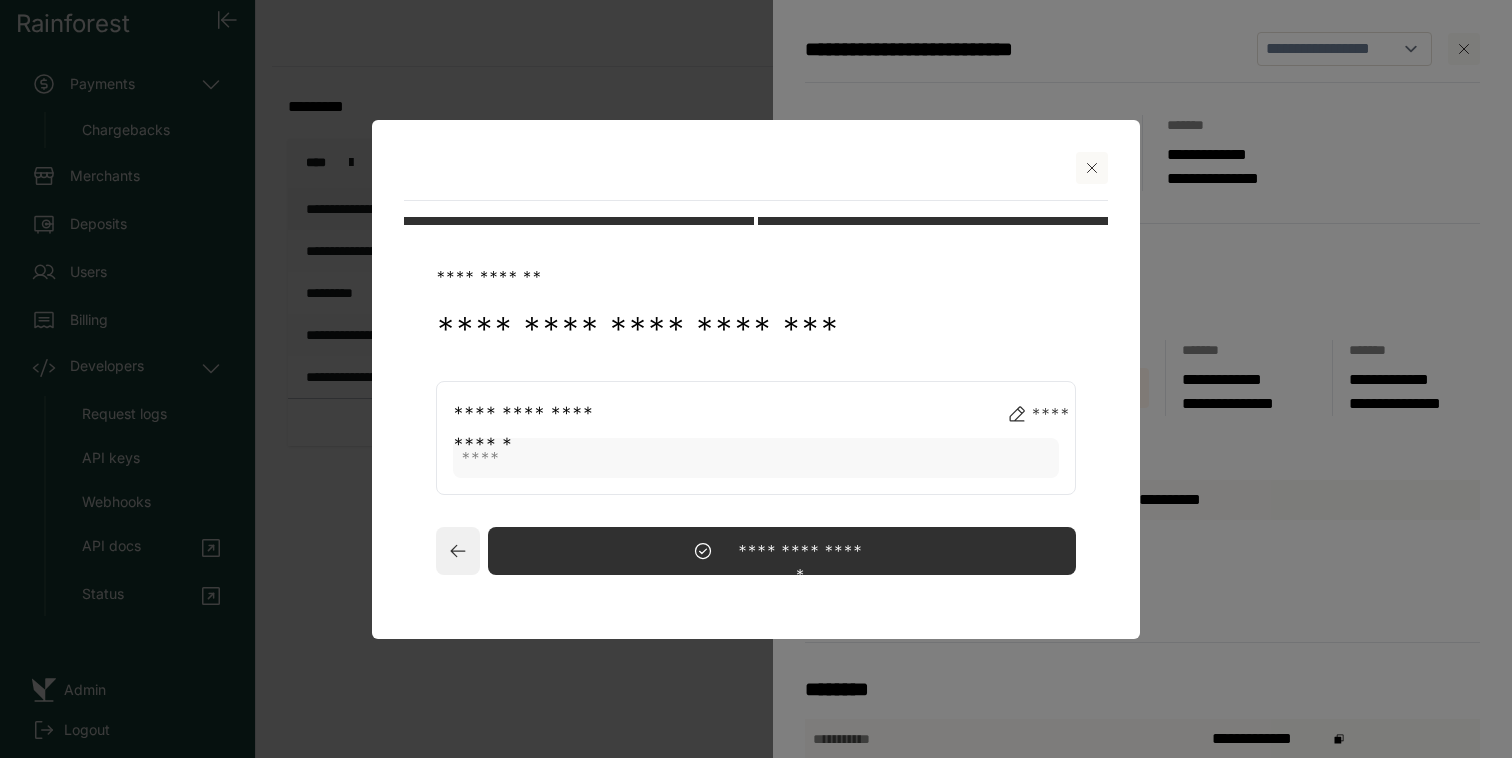 click on "**********" at bounding box center [782, 551] 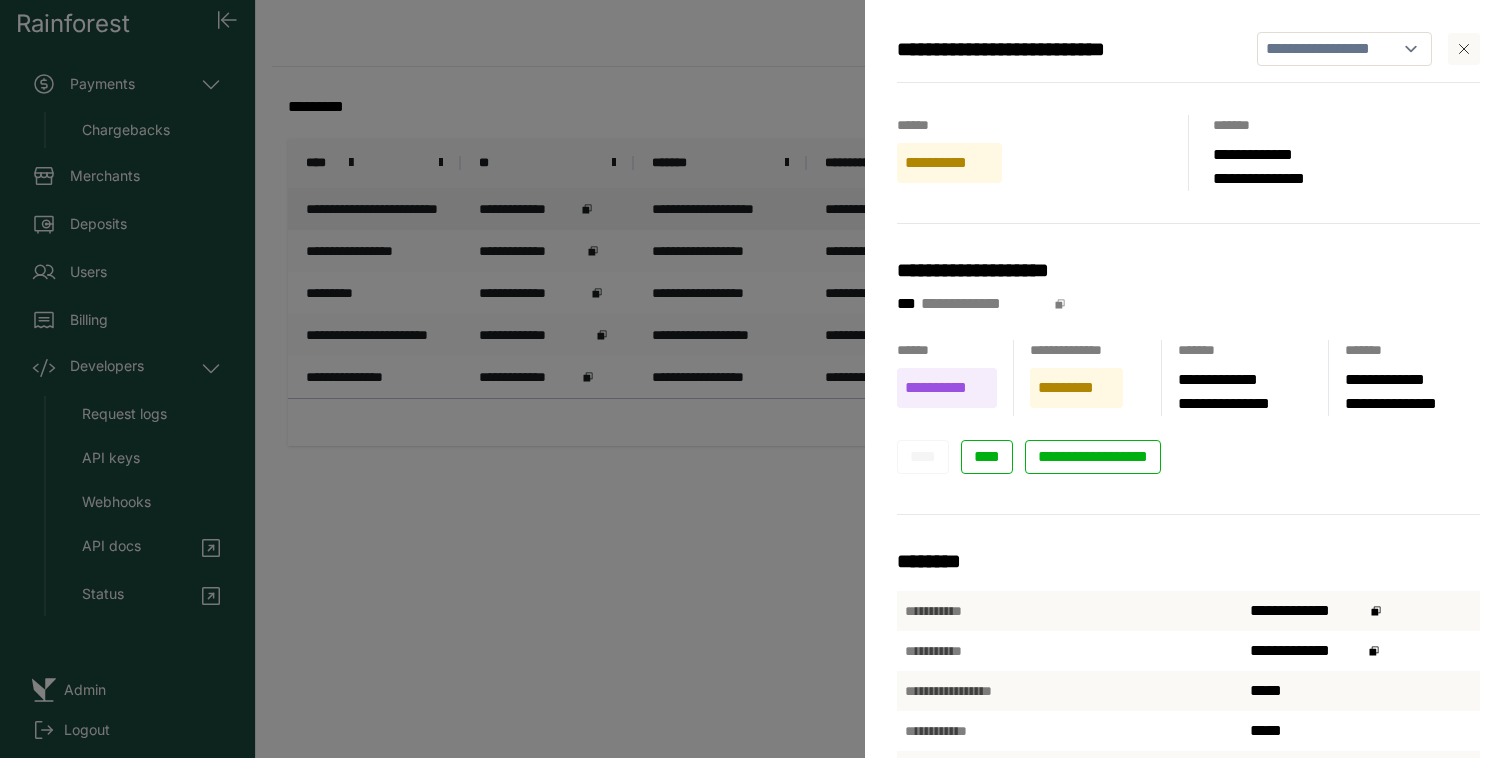 click on "**********" at bounding box center [756, 379] 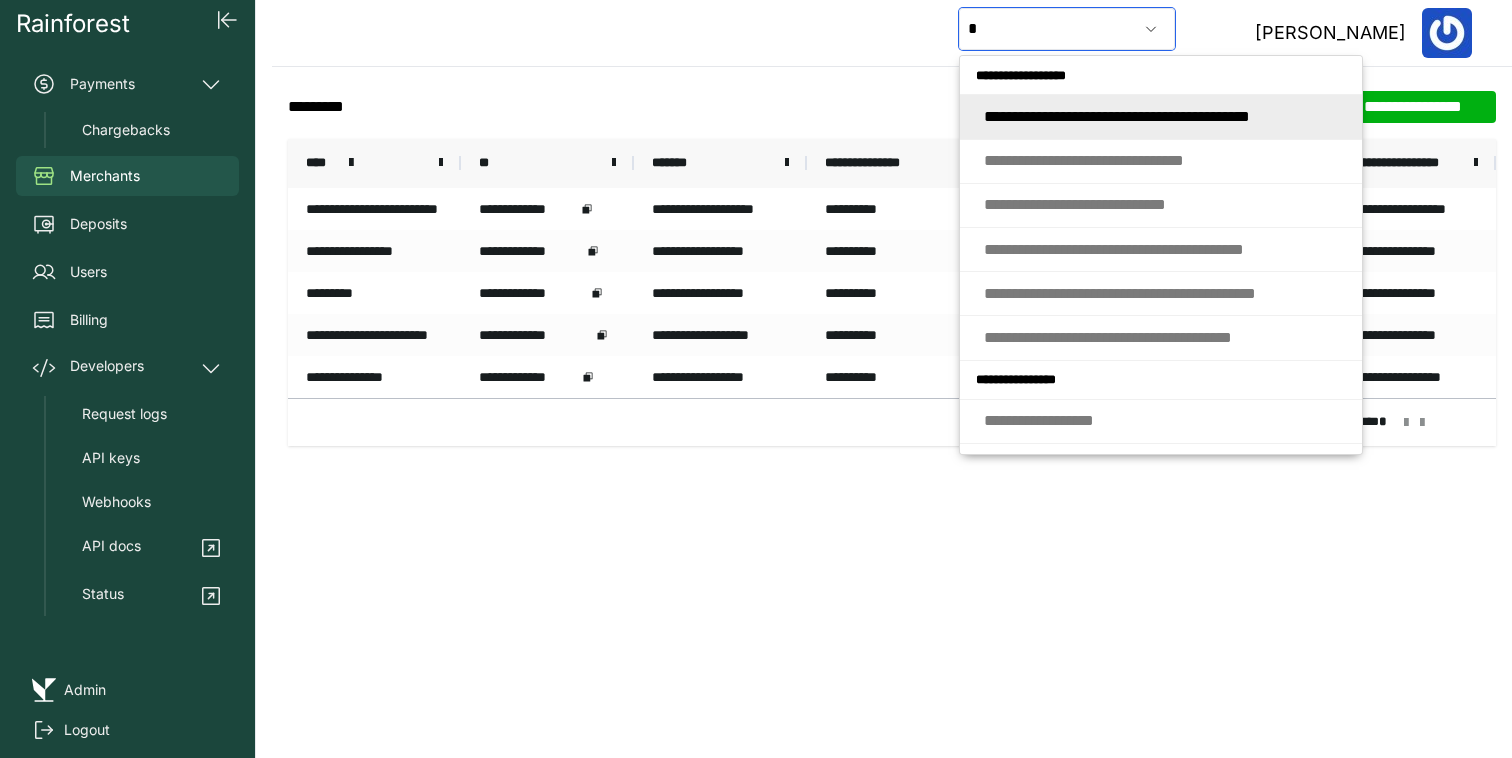 click on "*" at bounding box center (1048, 29) 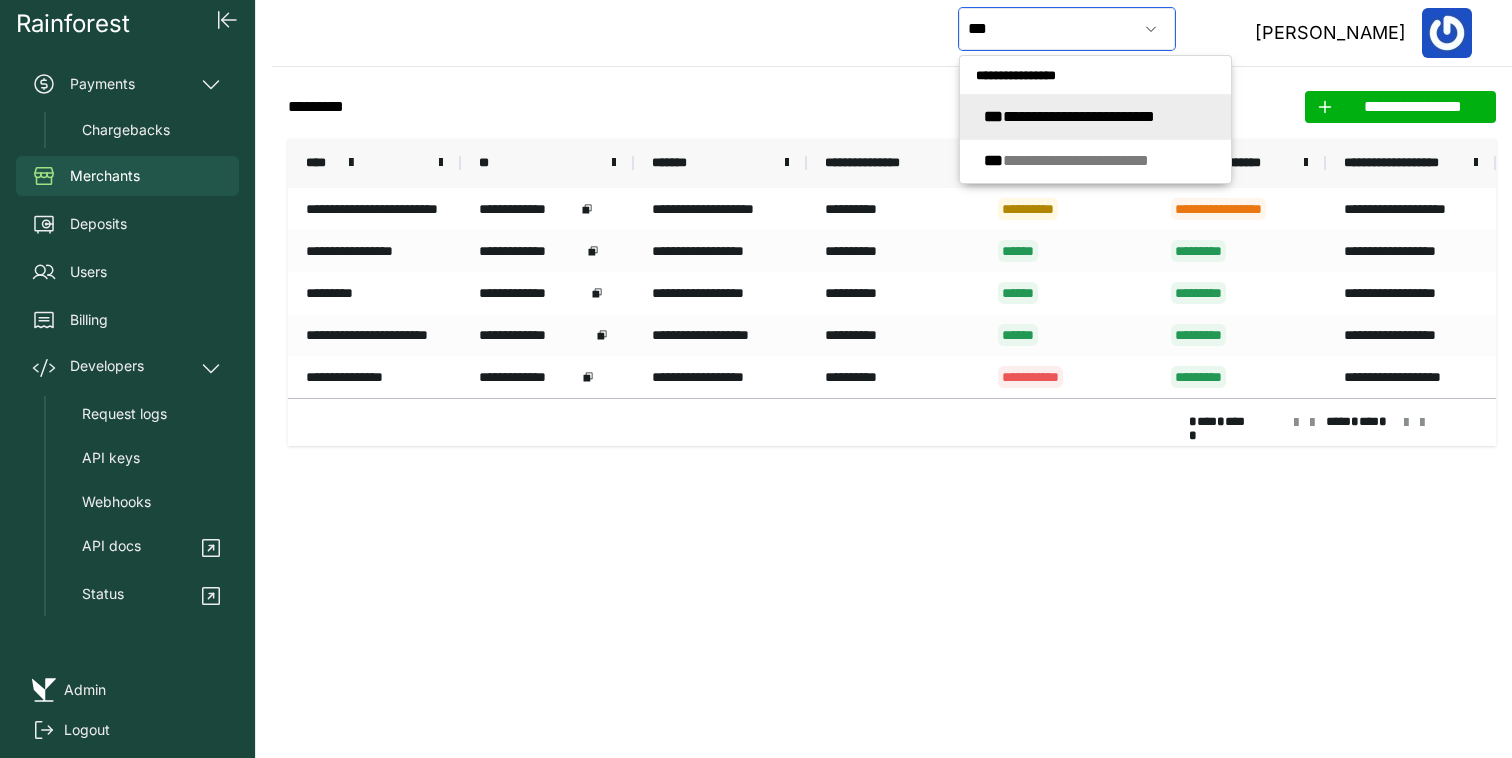 click on "**********" 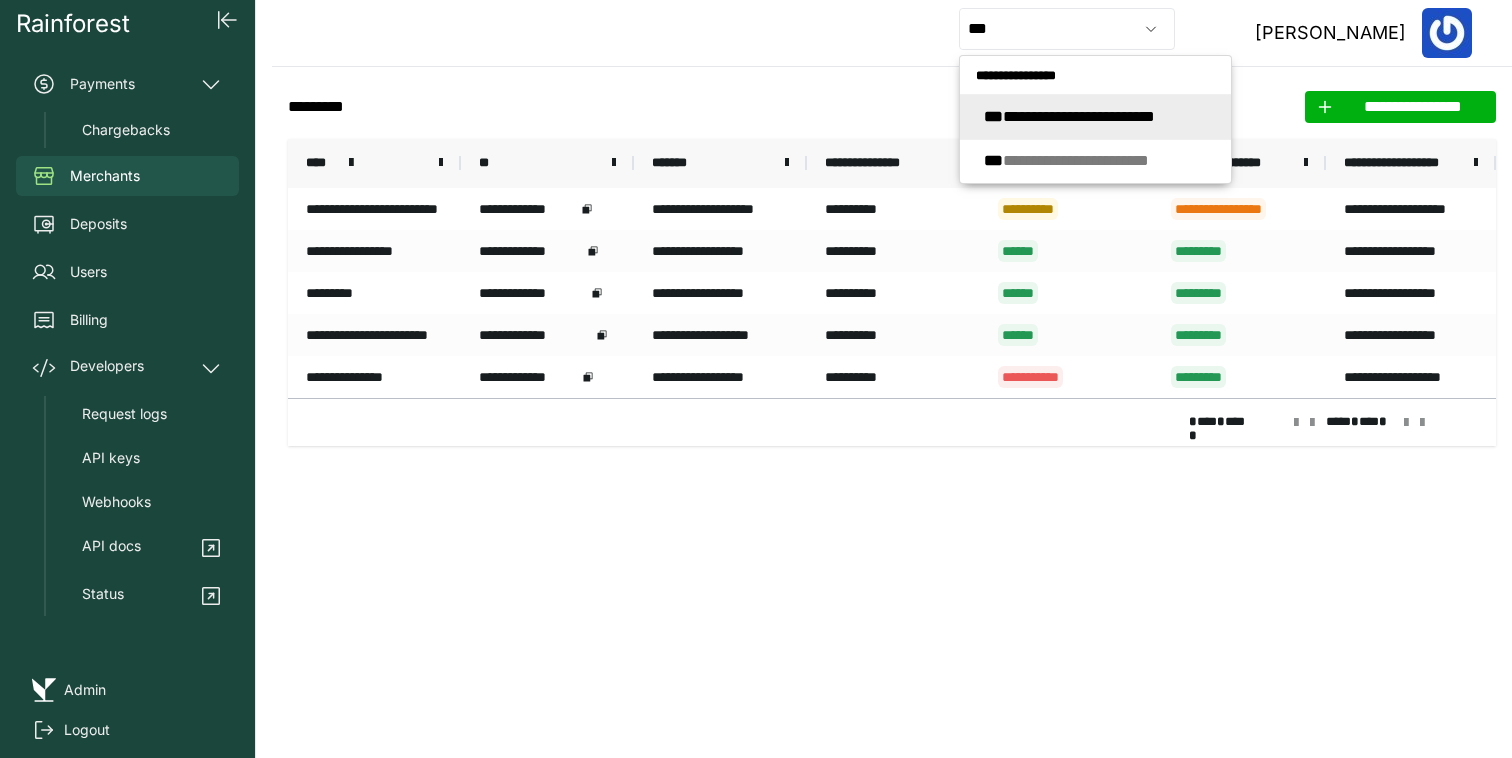 type on "**********" 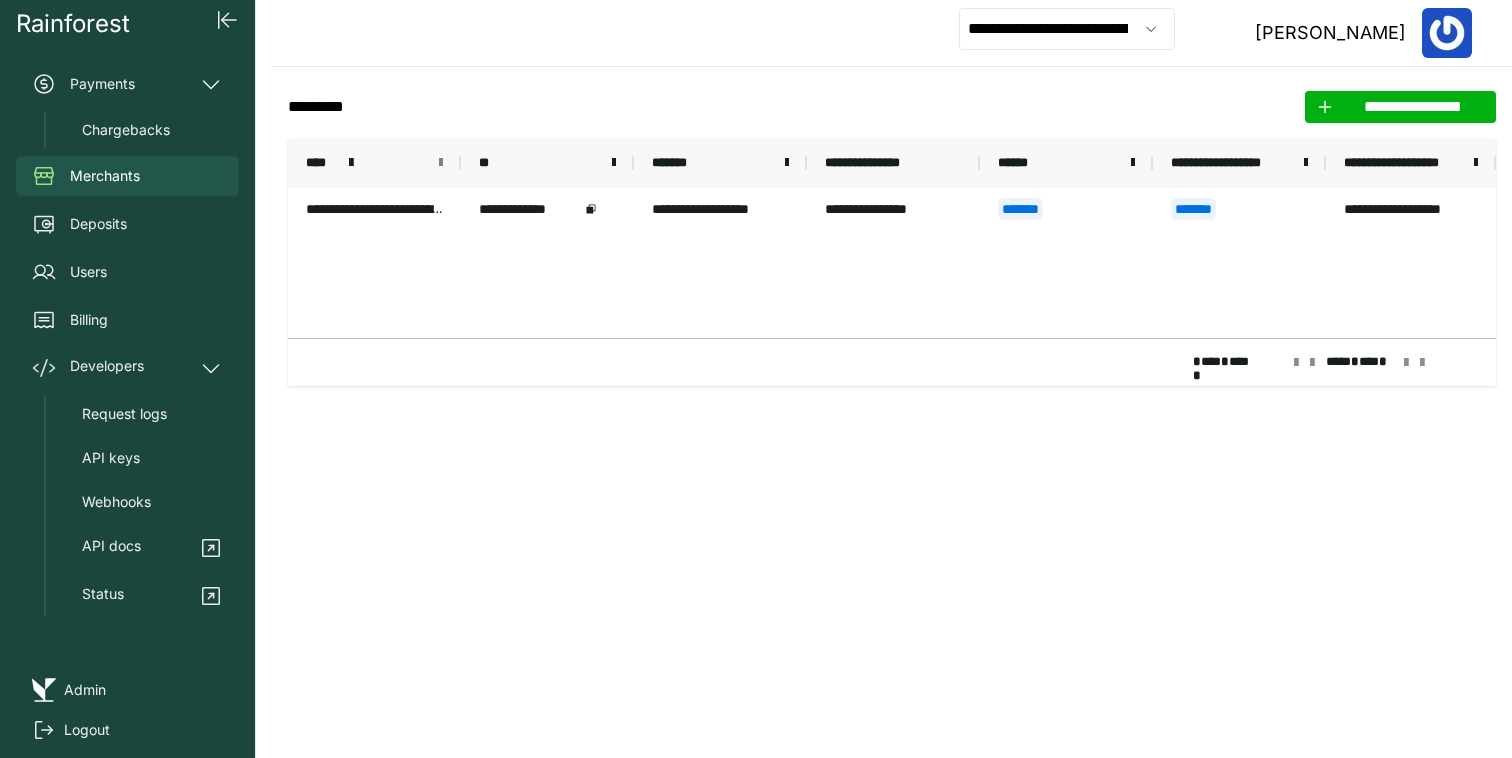 click at bounding box center [441, 163] 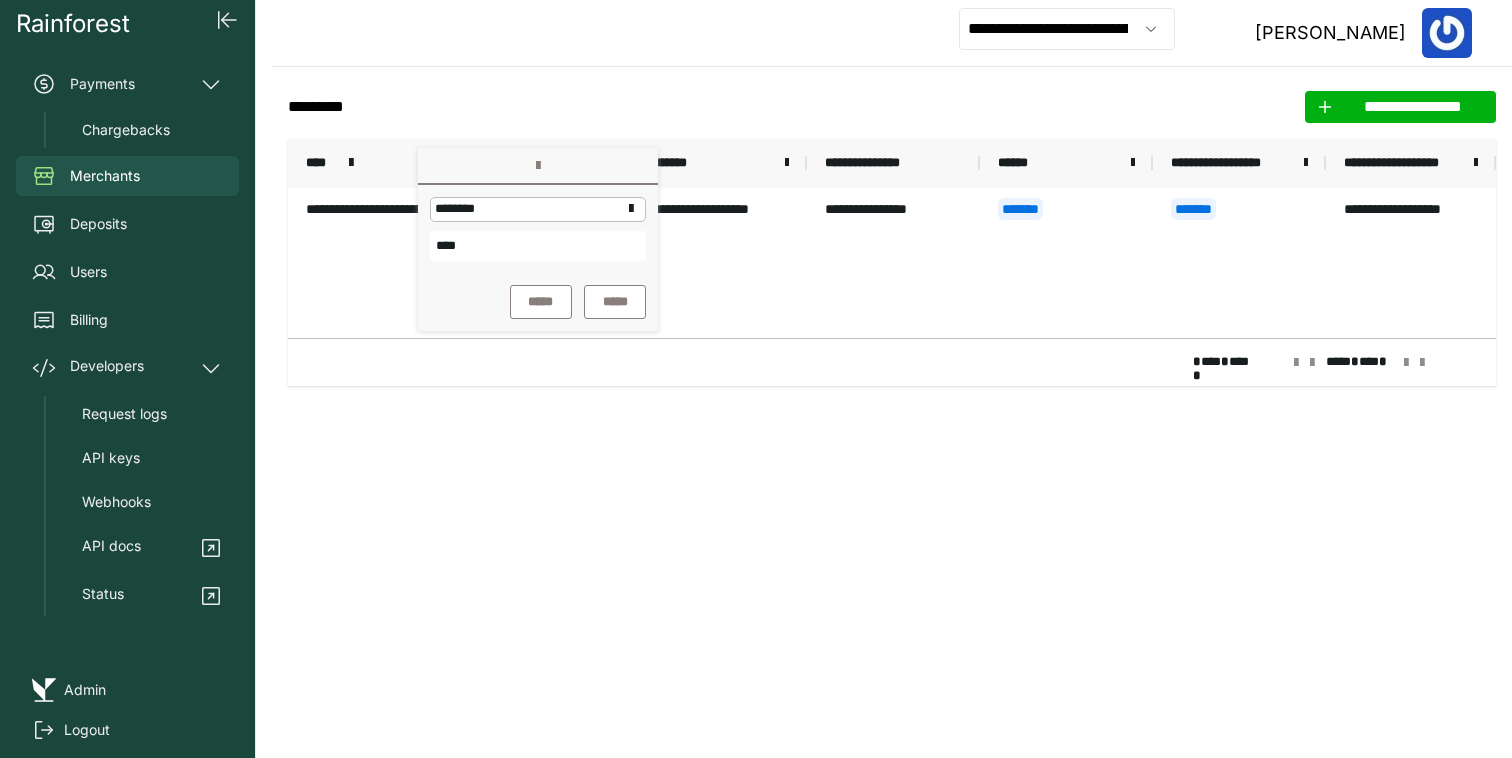 click on "****" at bounding box center [538, 246] 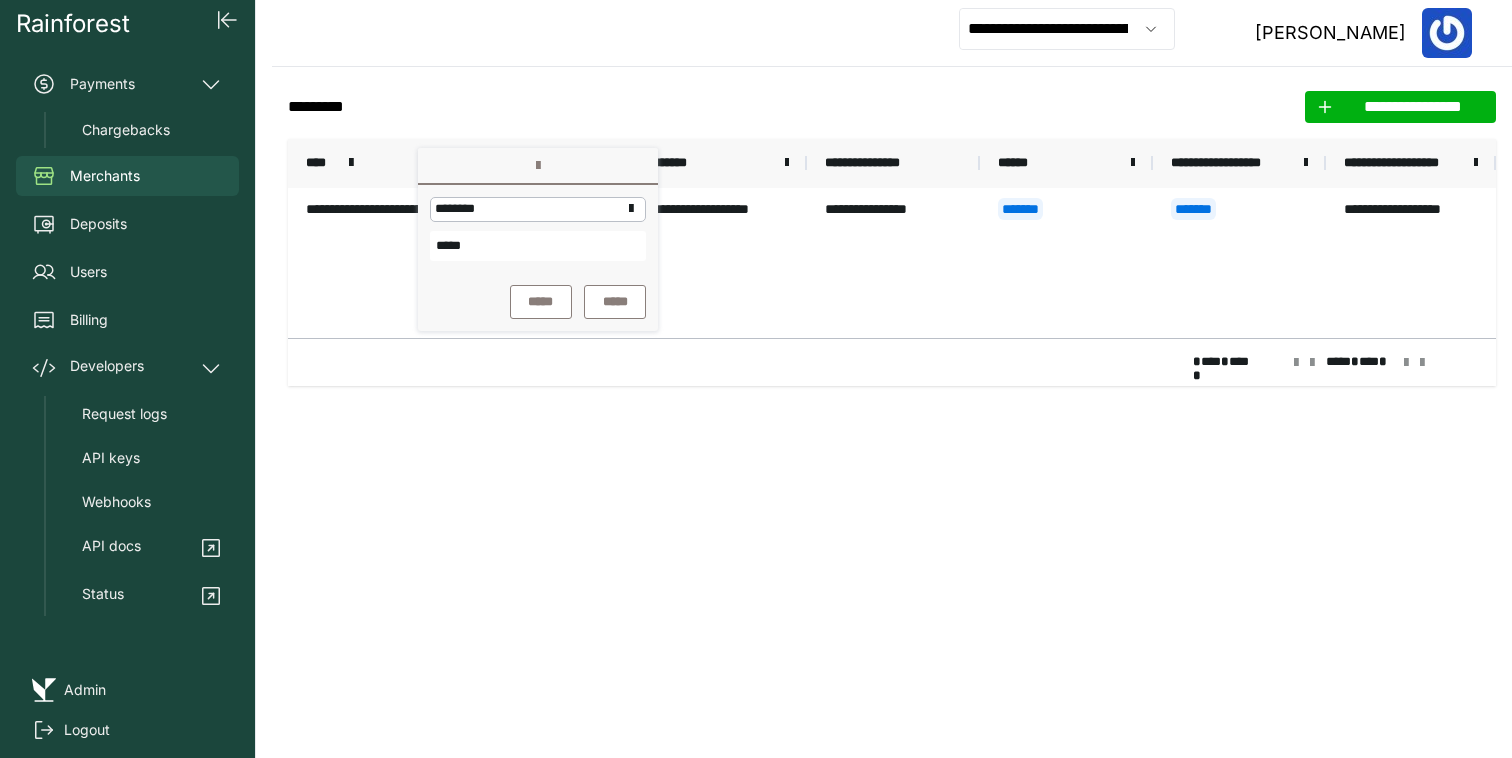 type on "*****" 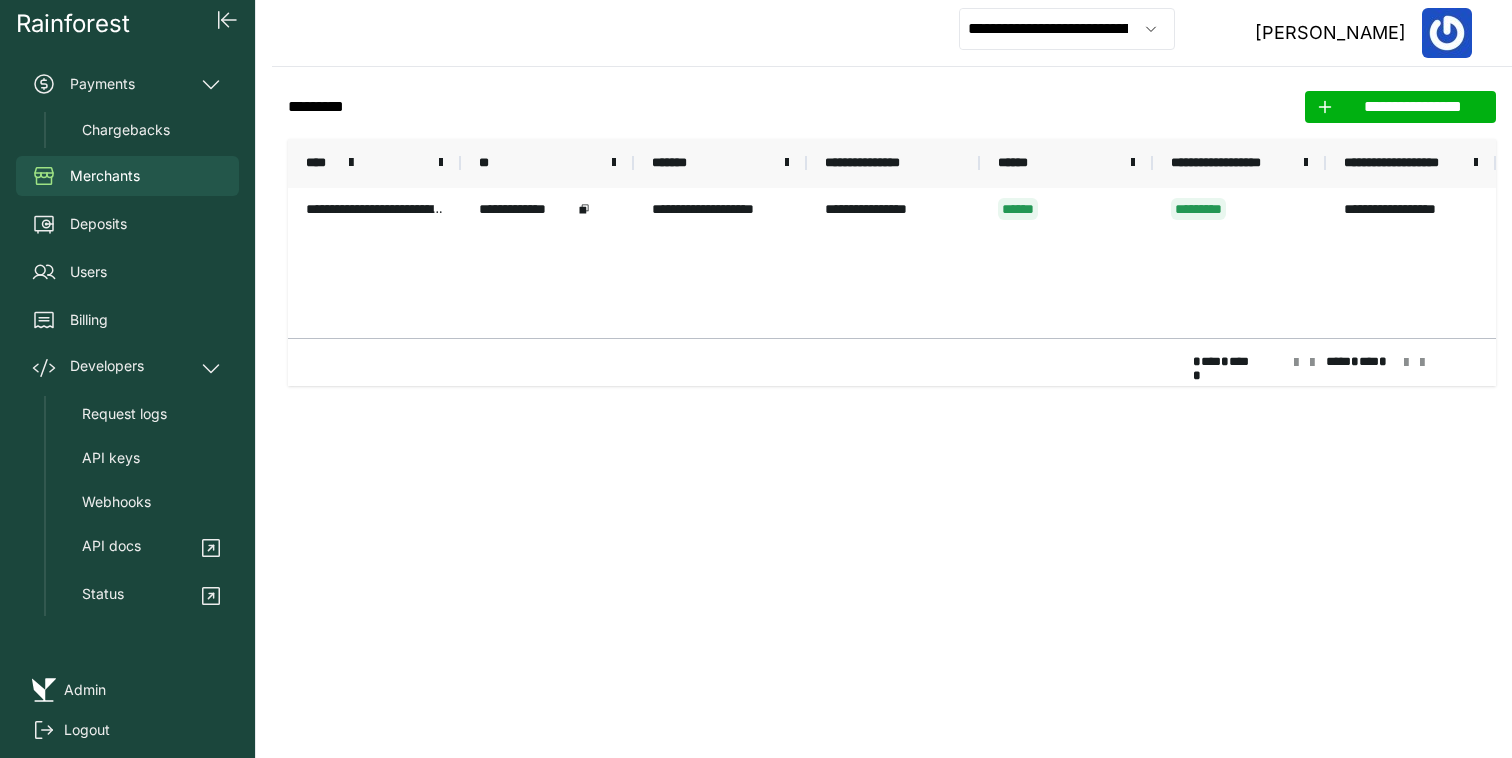 click on "**********" 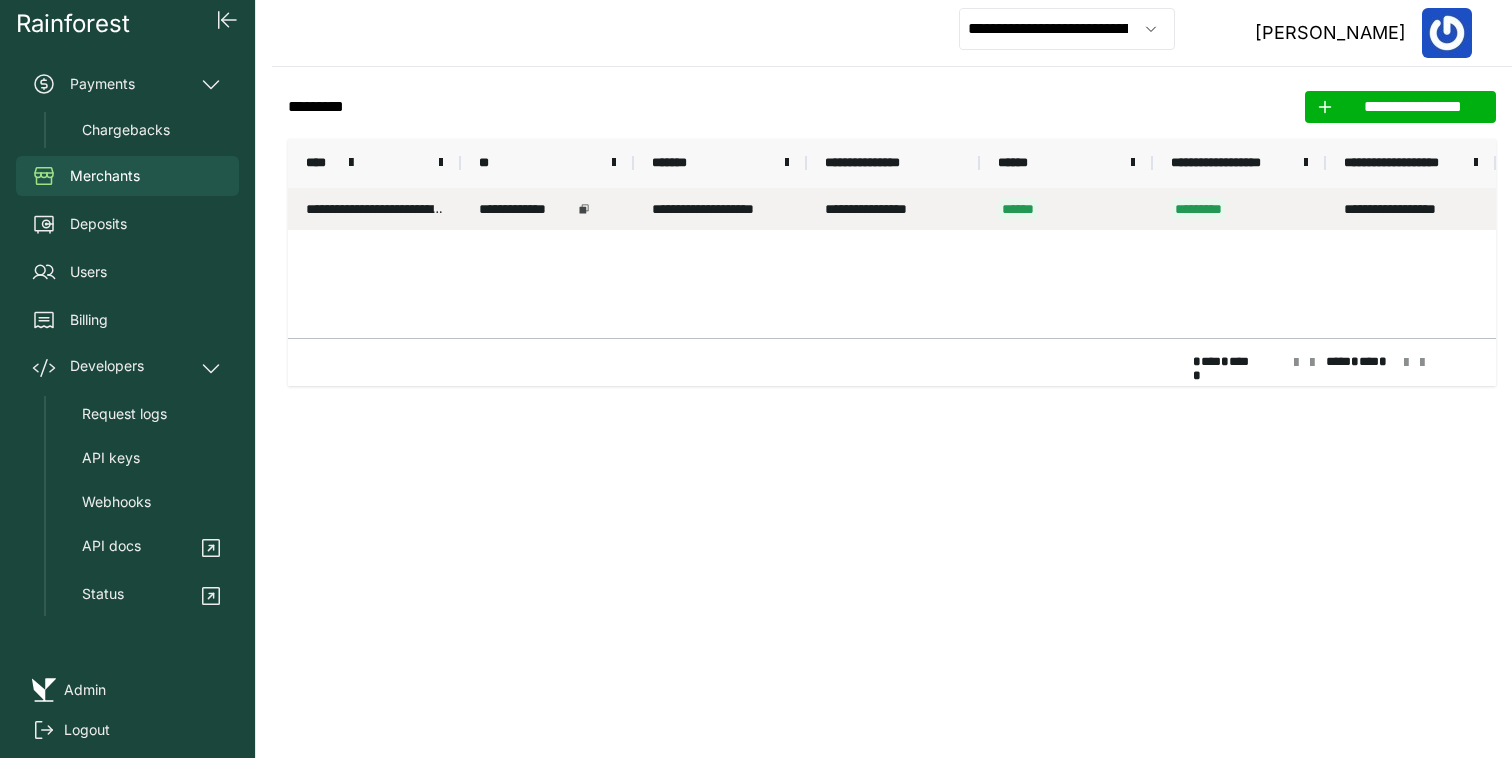 click 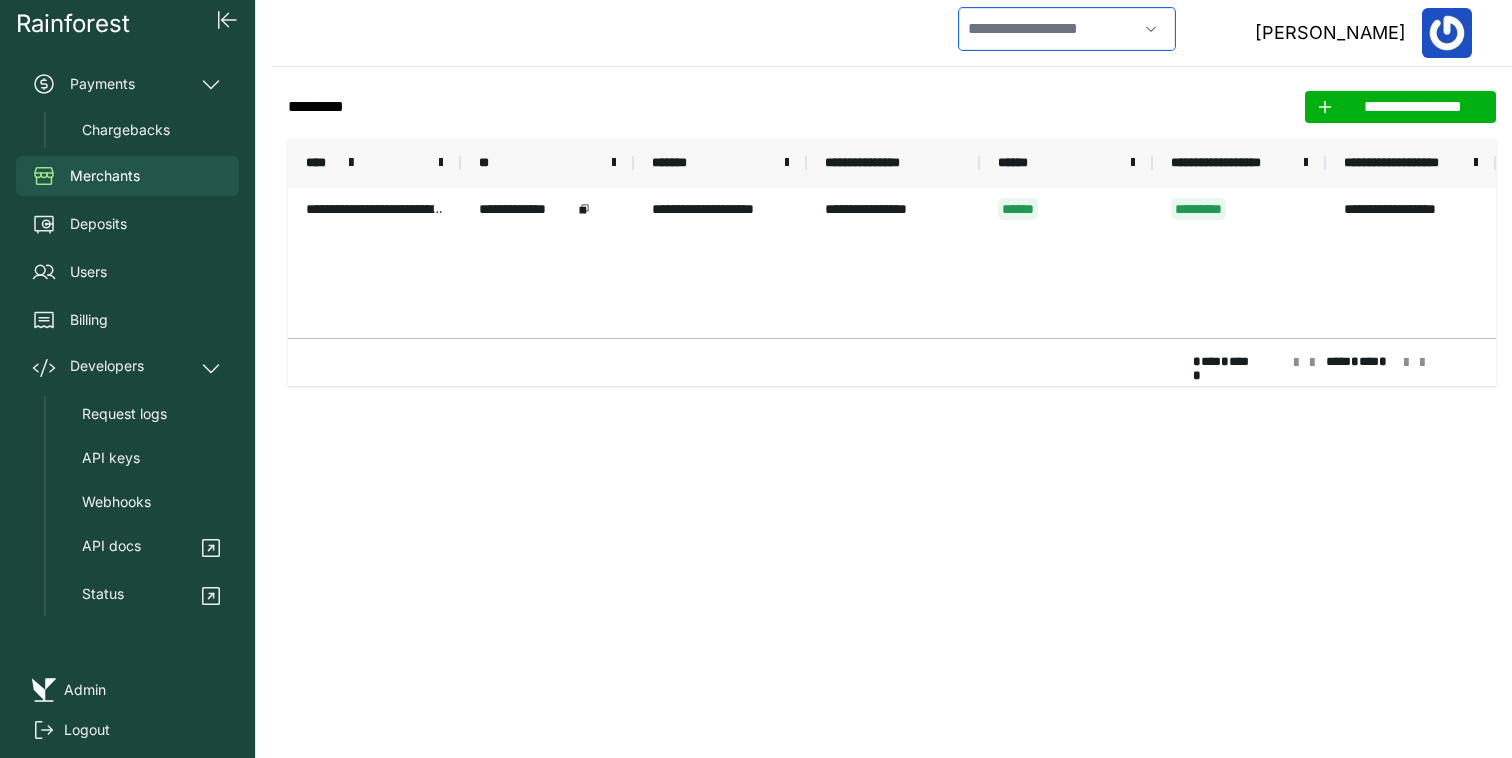click at bounding box center [1048, 29] 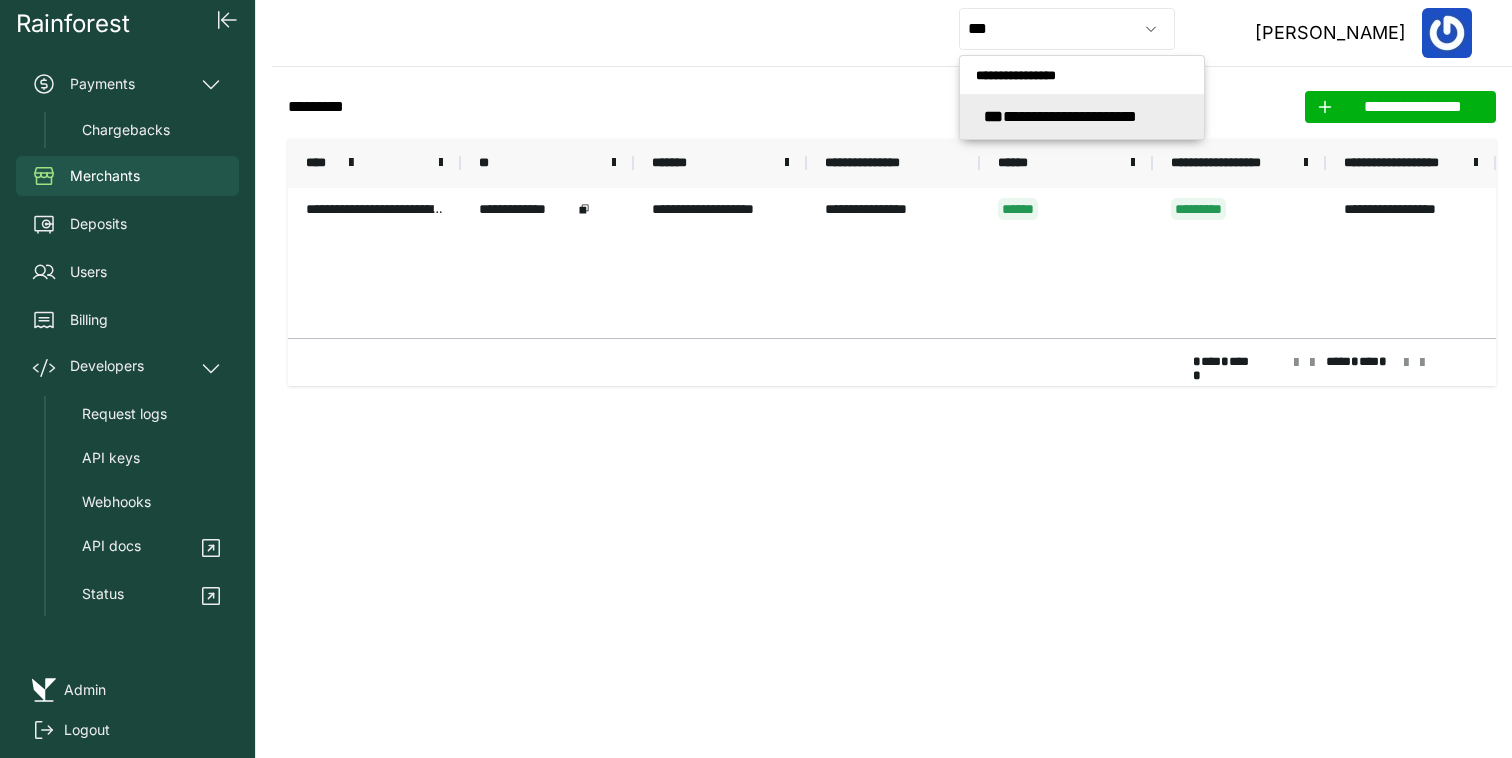 type on "**********" 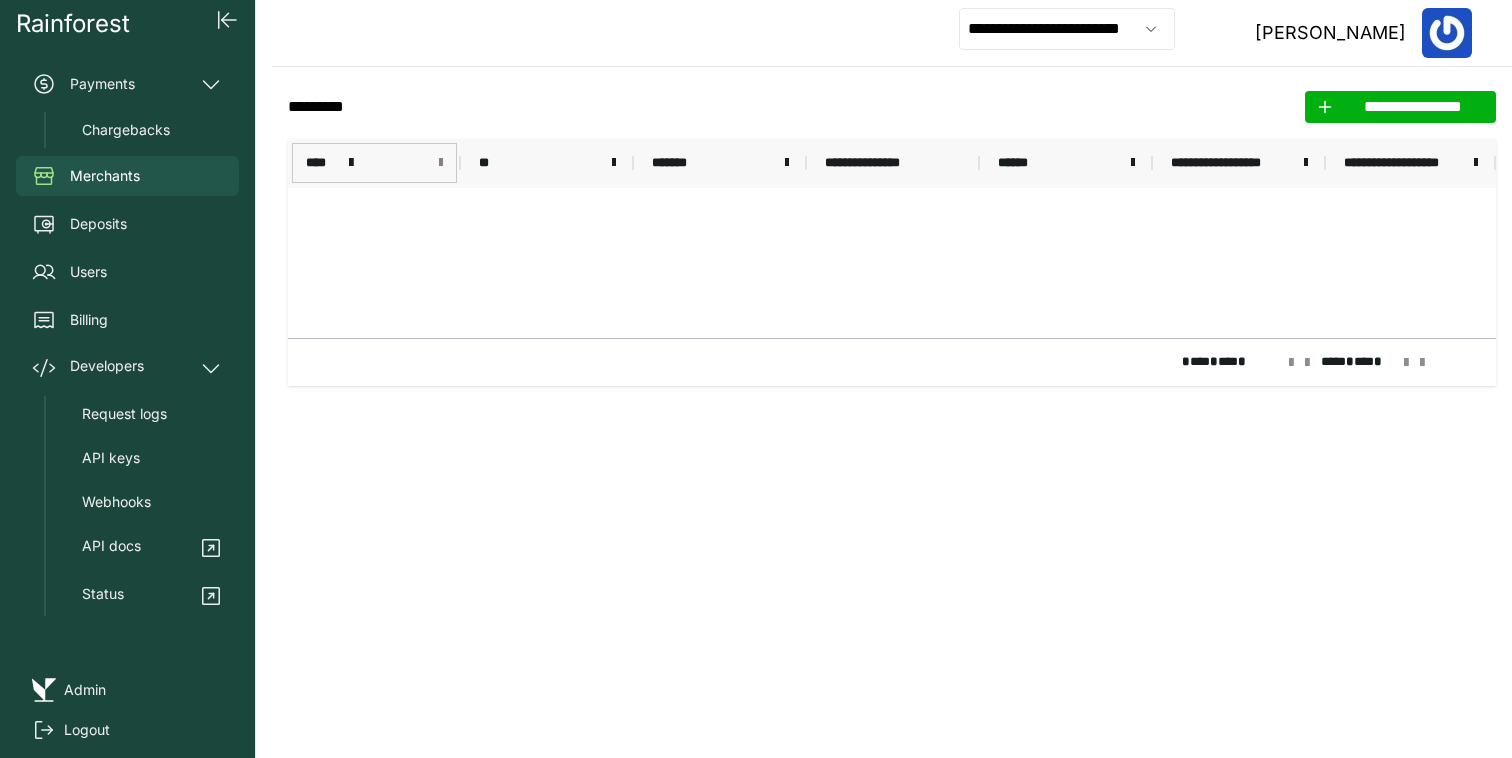 click at bounding box center (441, 163) 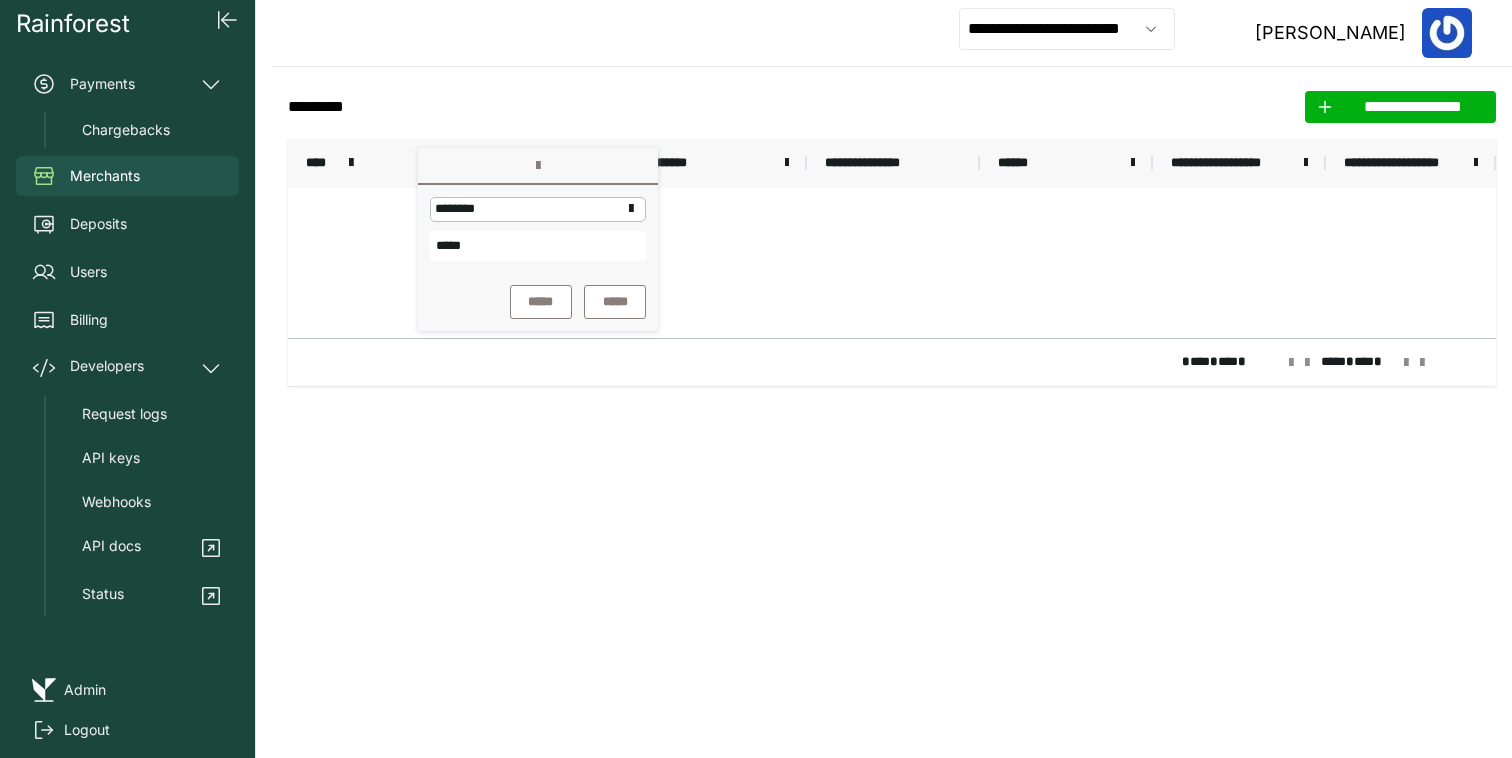 click on "*****" at bounding box center [538, 246] 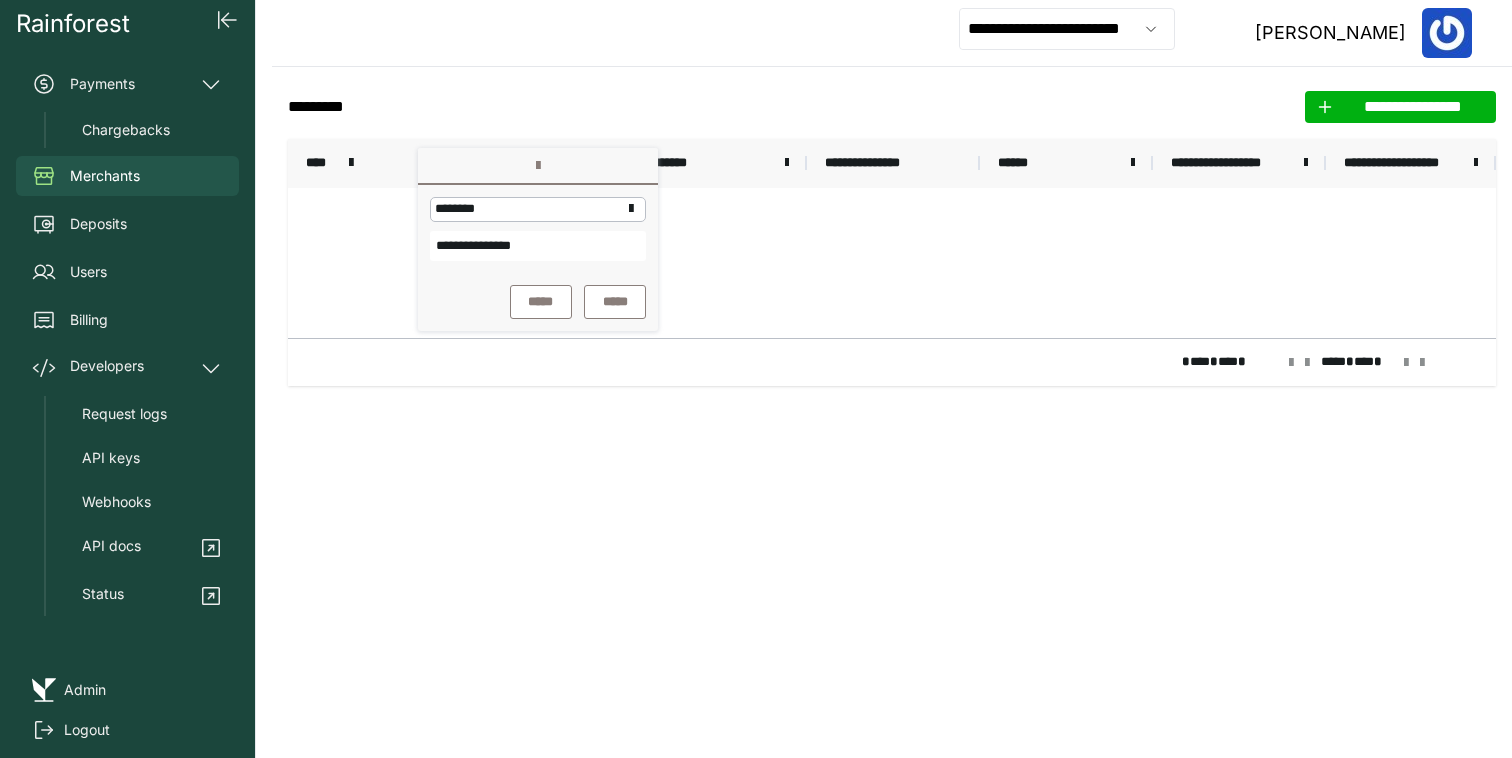 type on "**********" 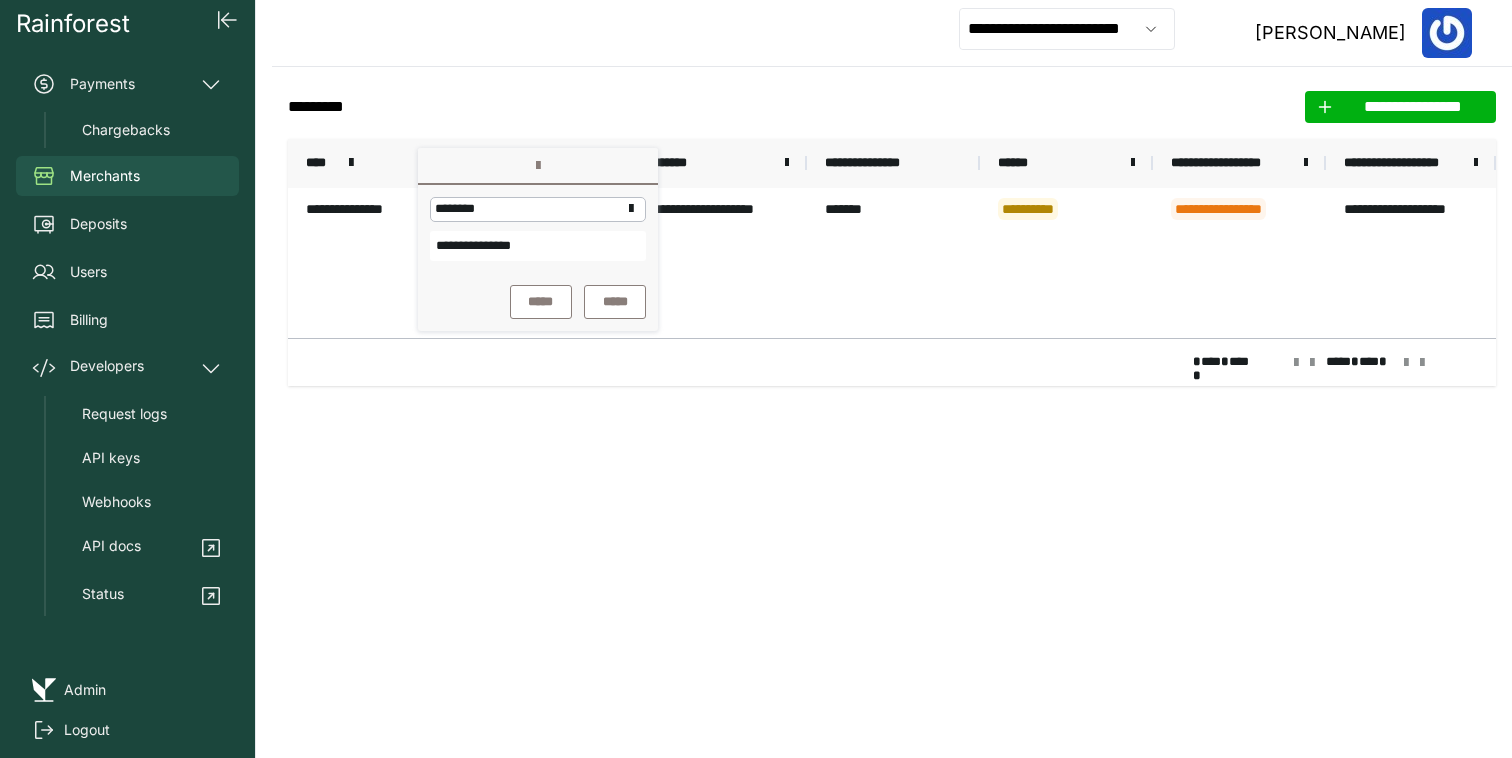 click on "**********" 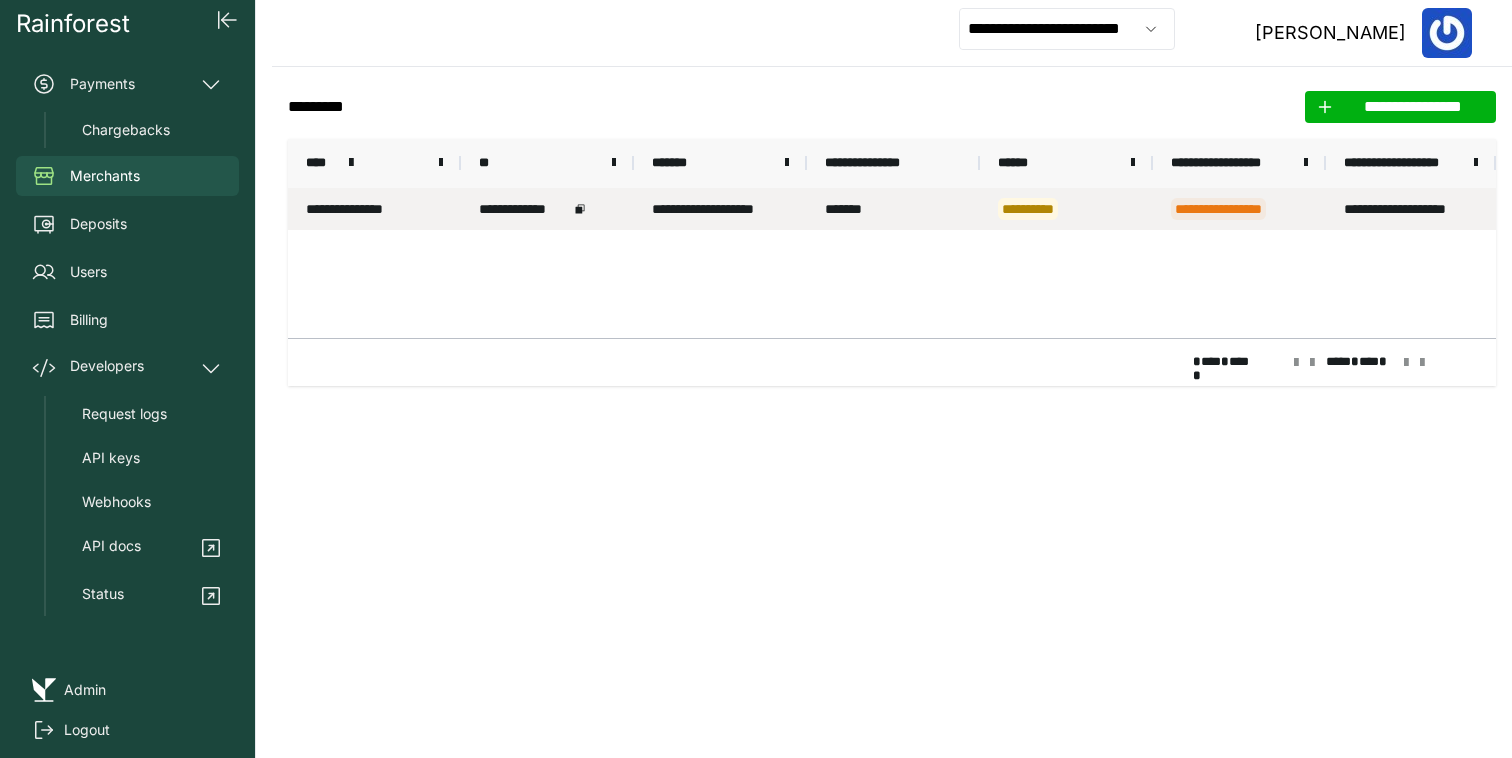 click on "**********" at bounding box center (1066, 209) 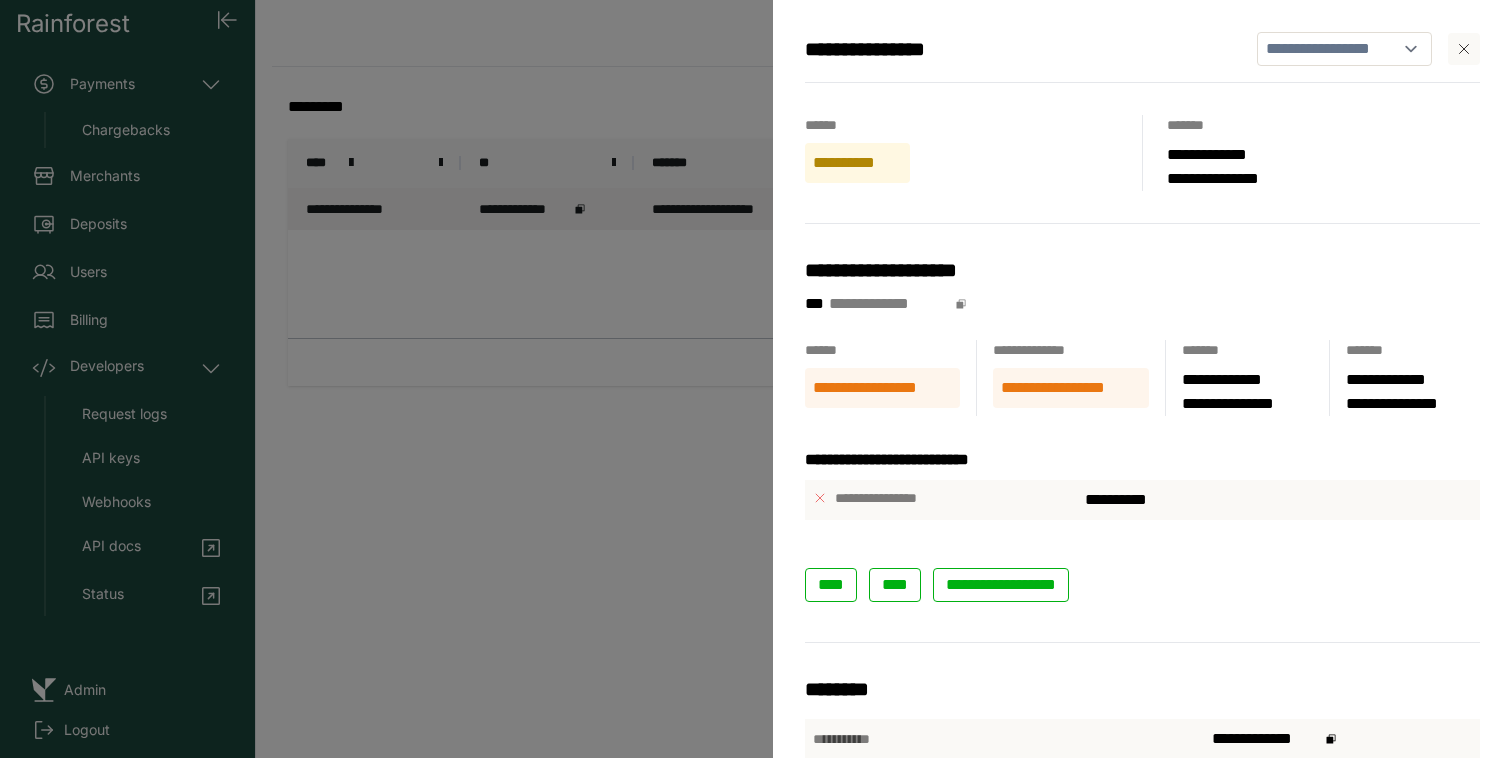 click on "**********" at bounding box center [756, 379] 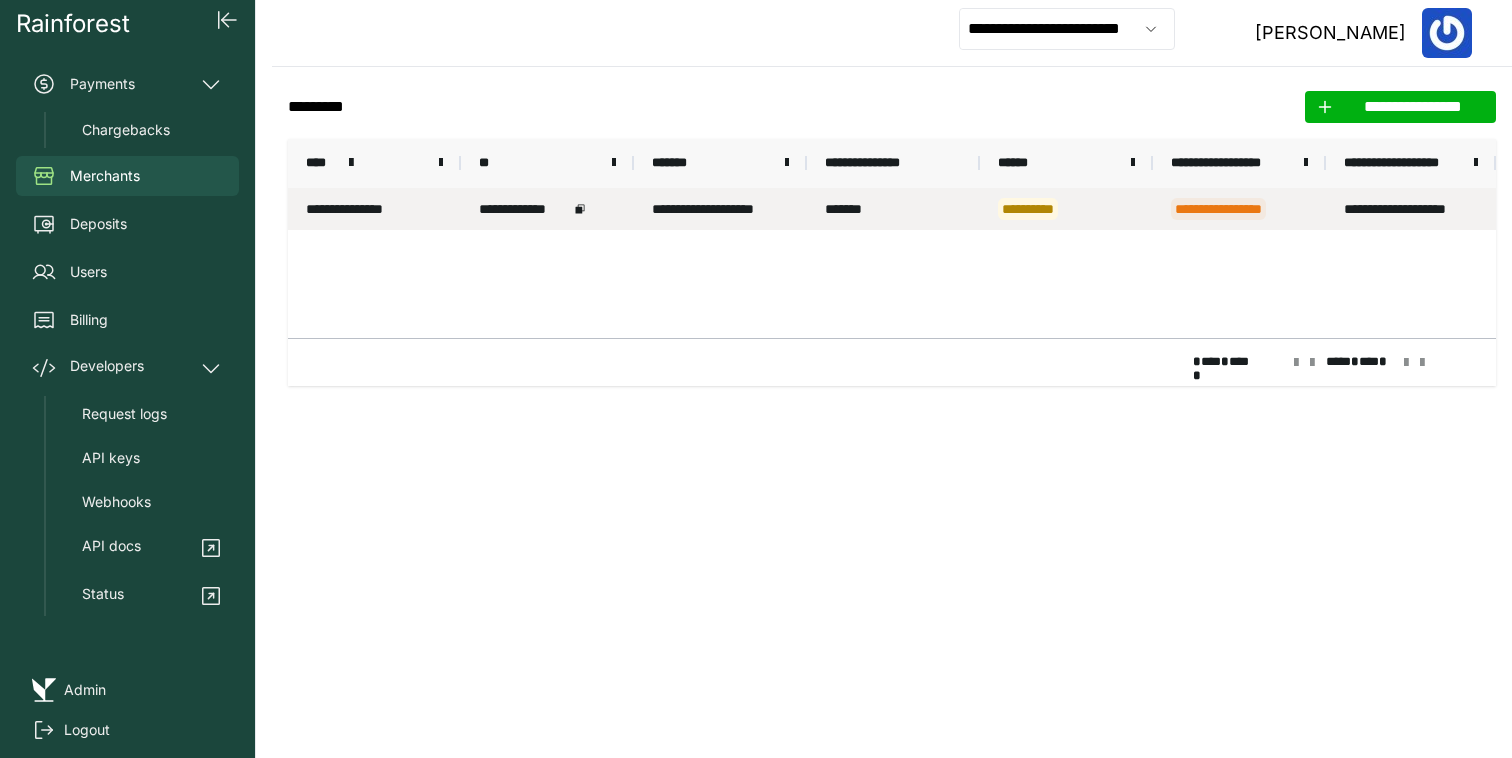 click on "**********" at bounding box center (374, 209) 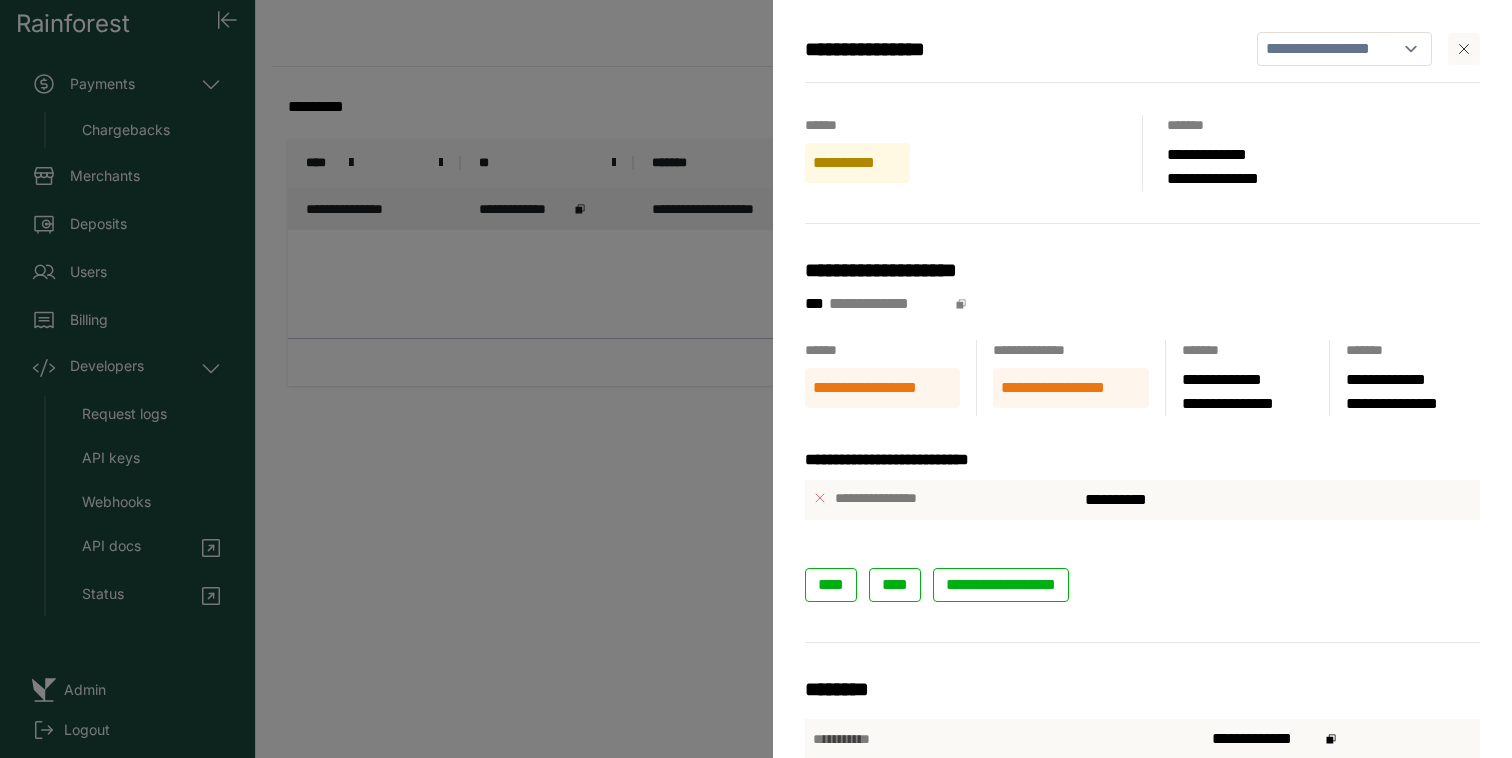 click on "**********" at bounding box center [756, 379] 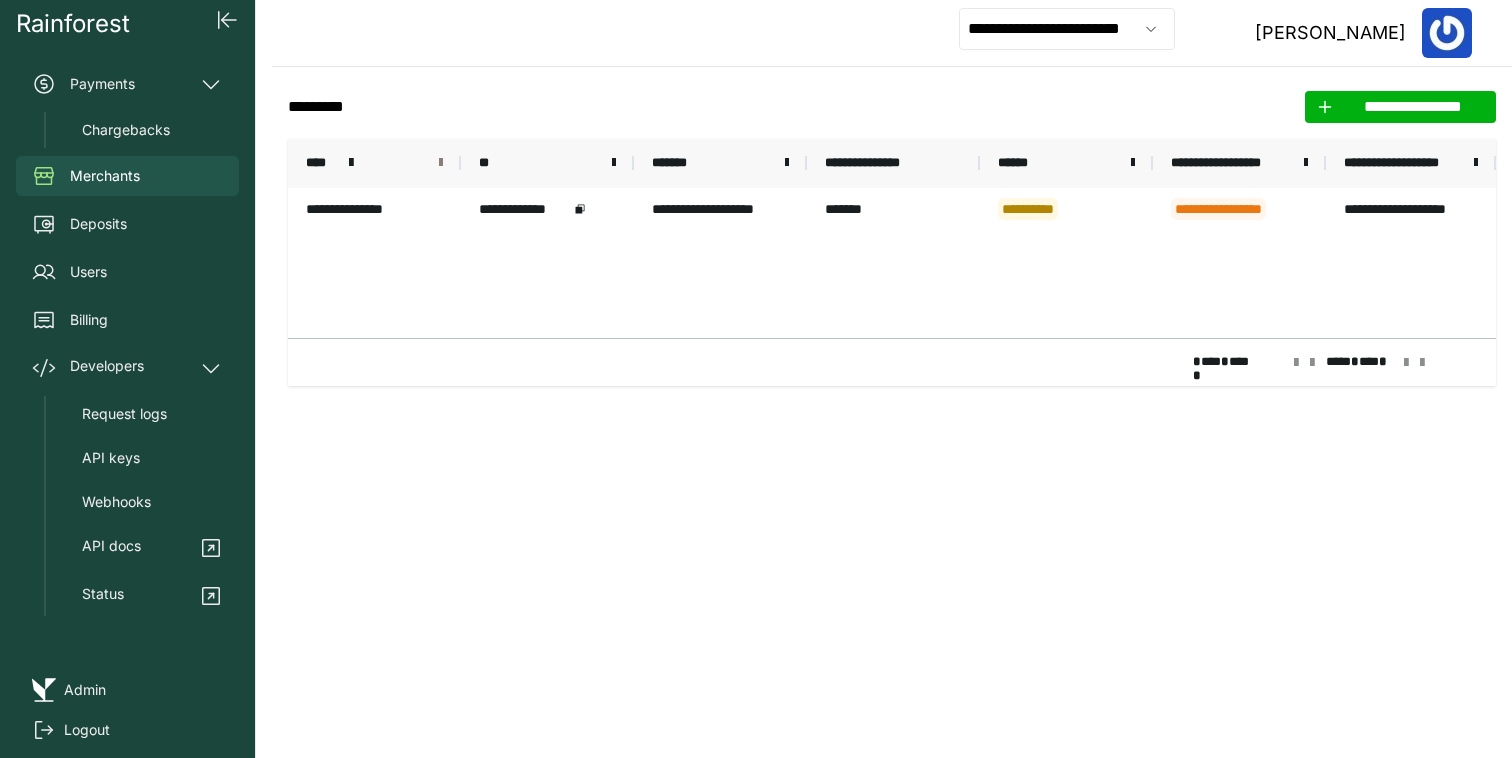 click at bounding box center (441, 163) 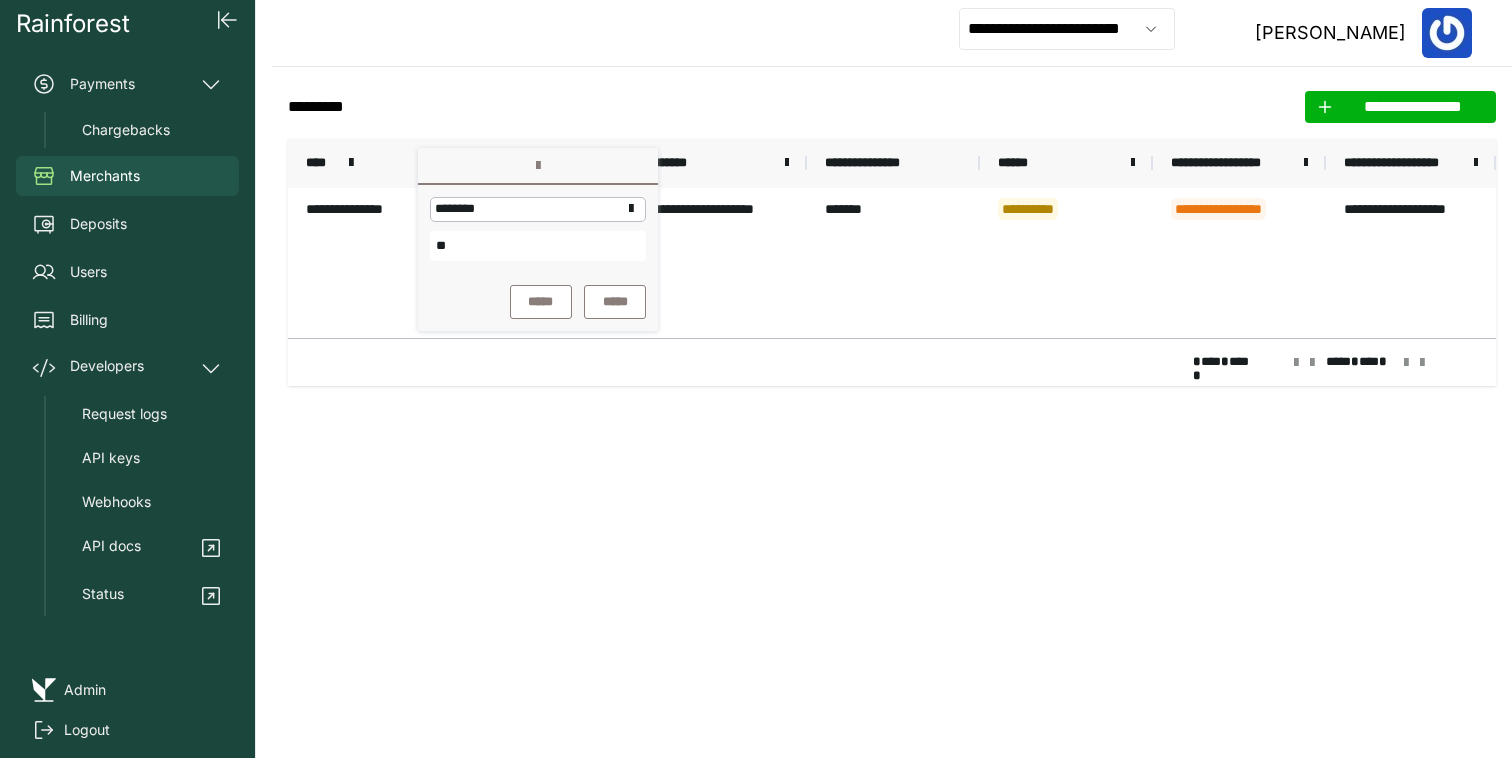 type on "*" 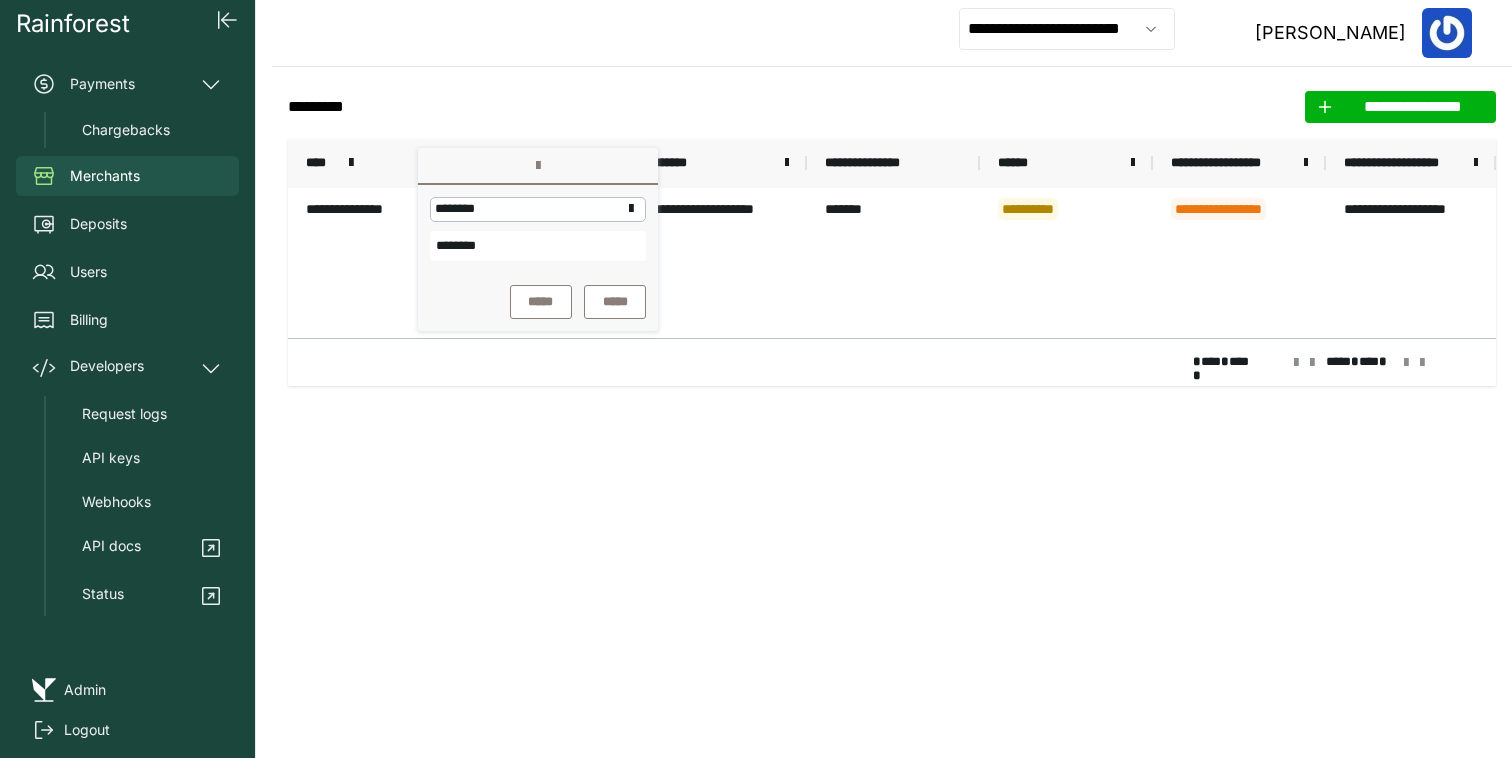 click on "*****" at bounding box center (541, 302) 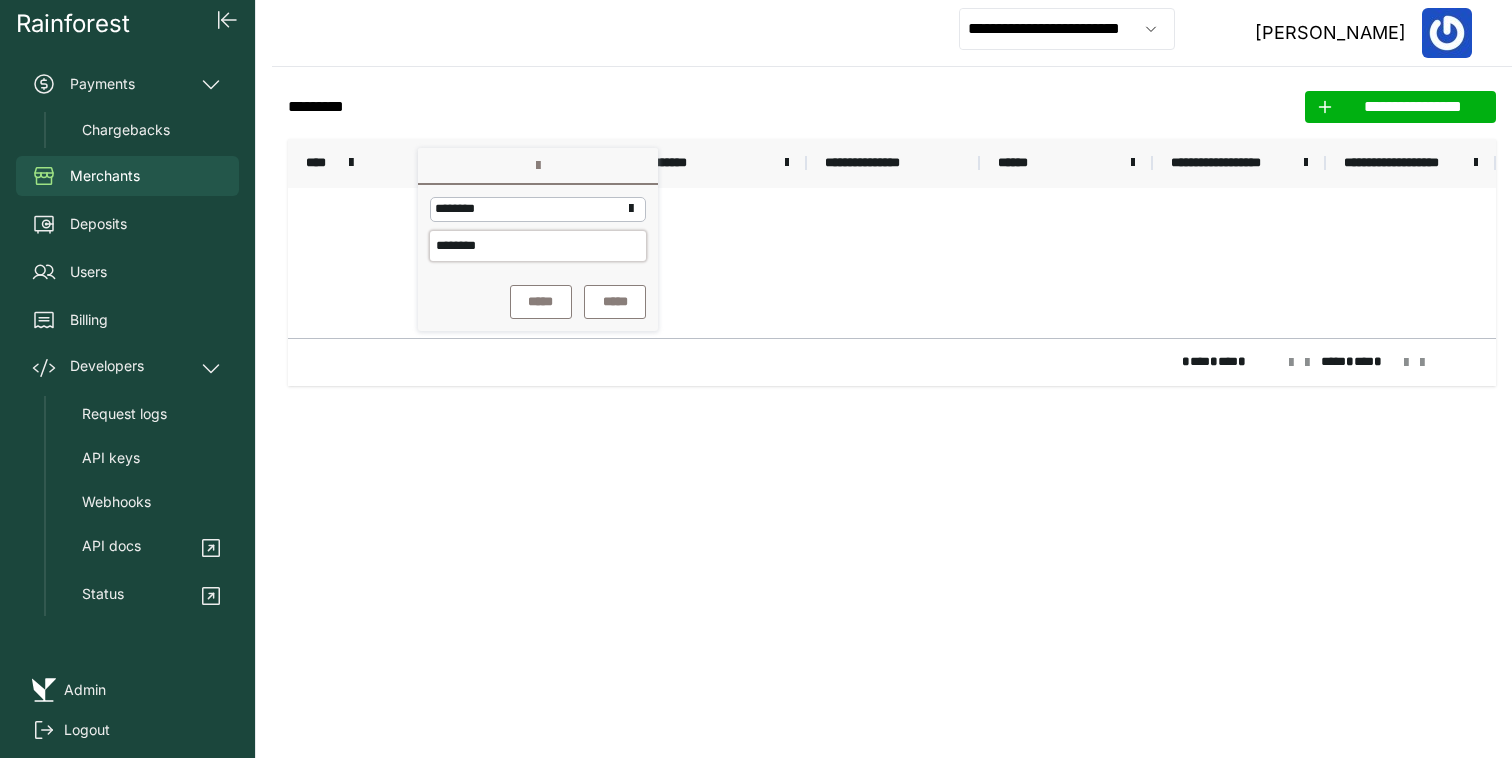 click on "********" at bounding box center [538, 246] 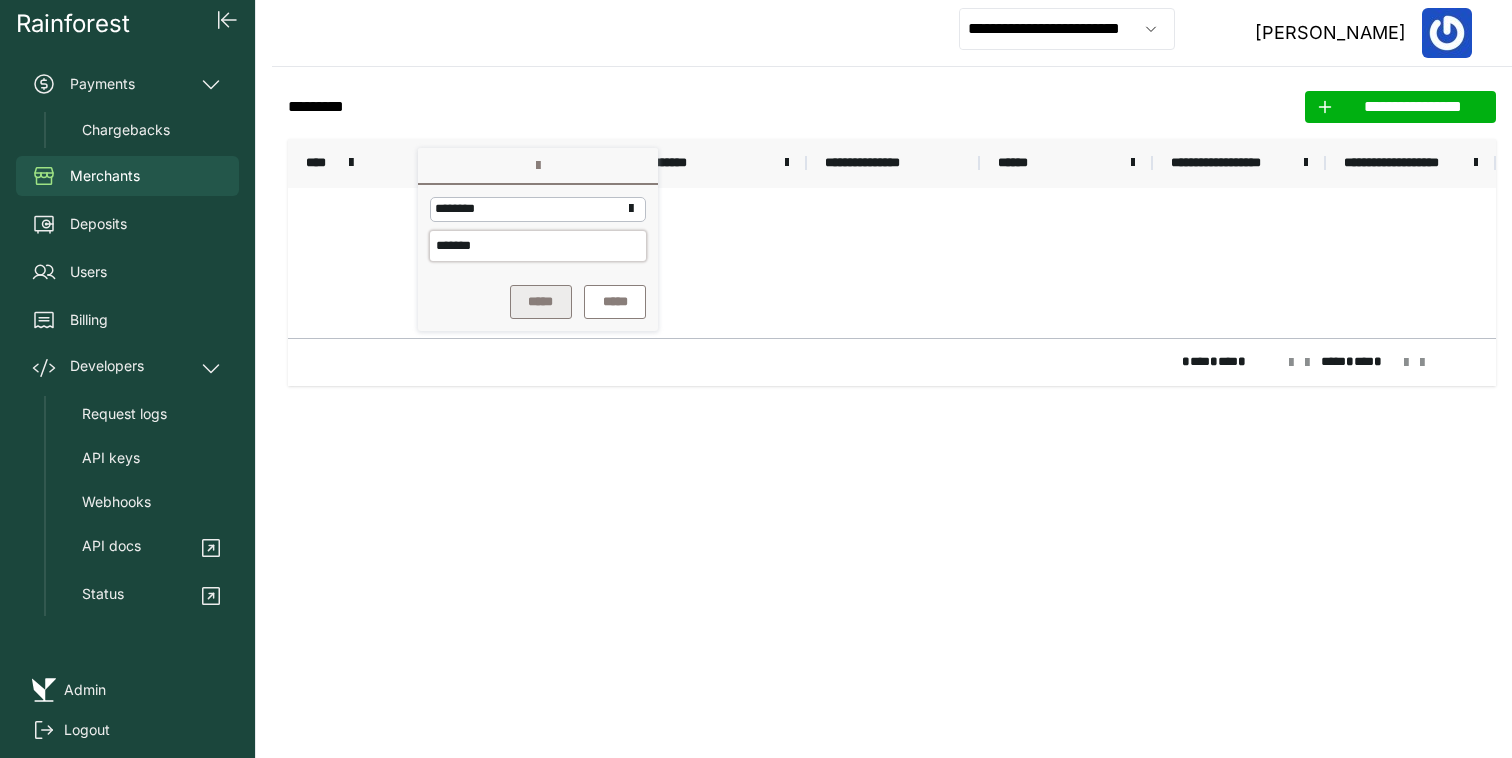type on "*******" 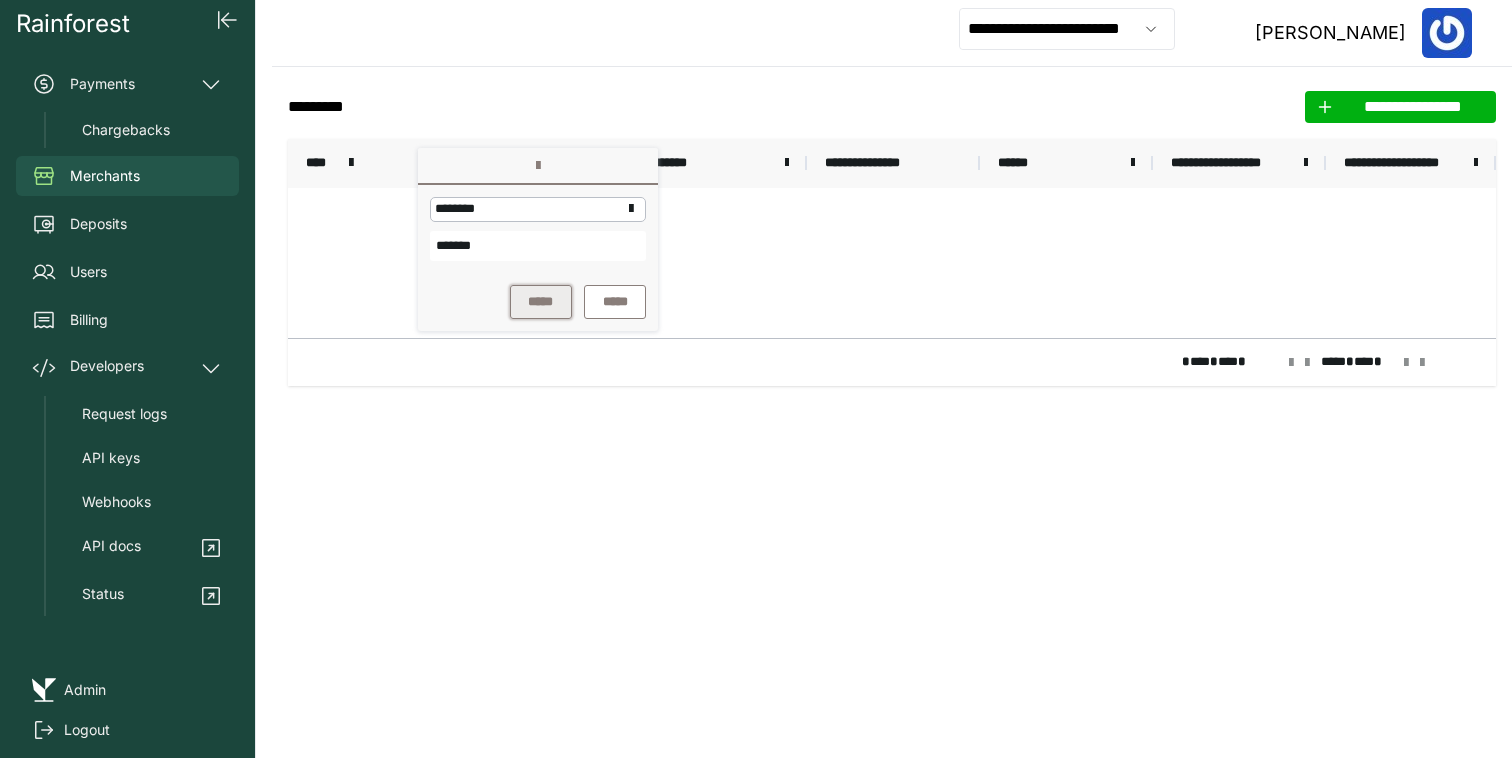 click on "*****" at bounding box center (541, 302) 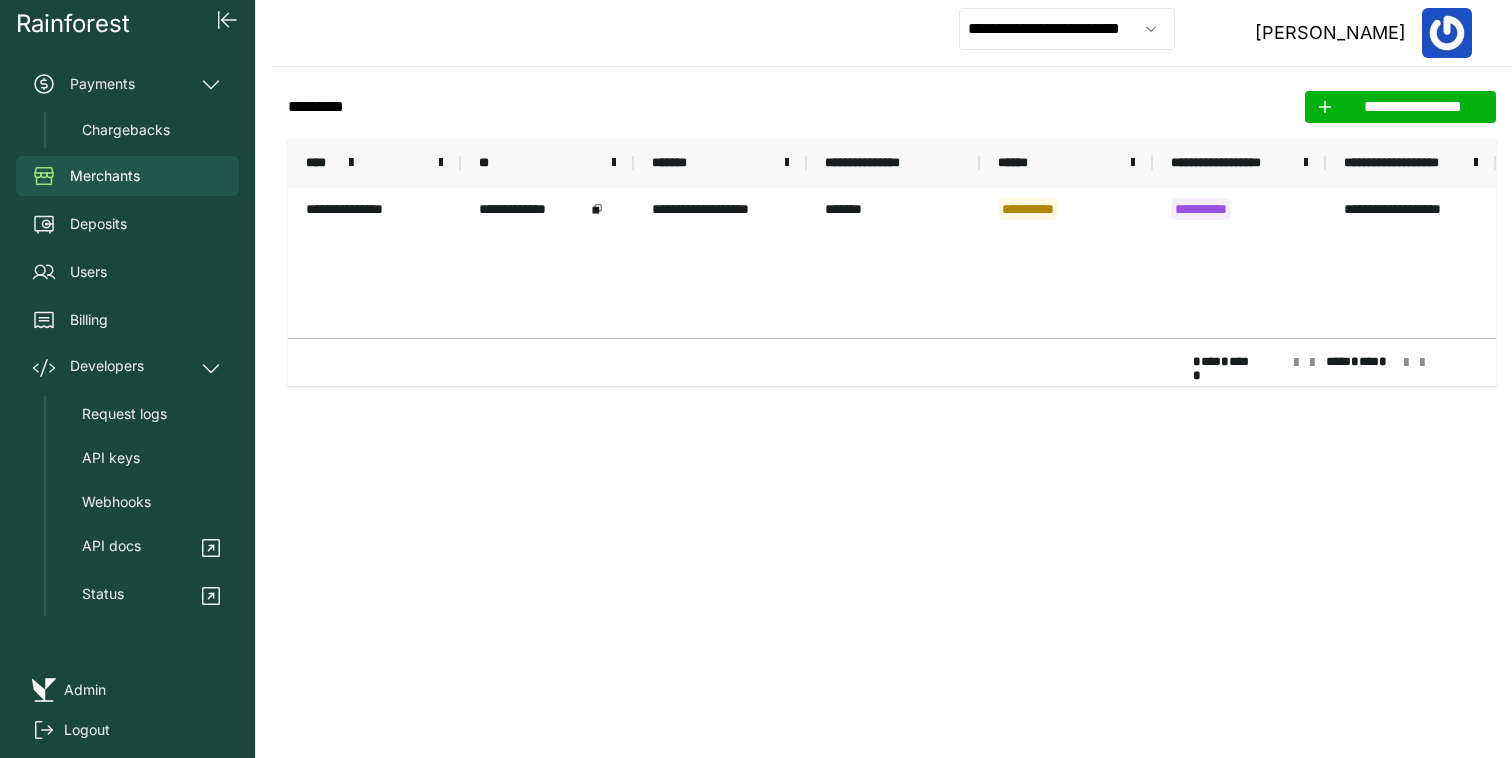 click on "**********" 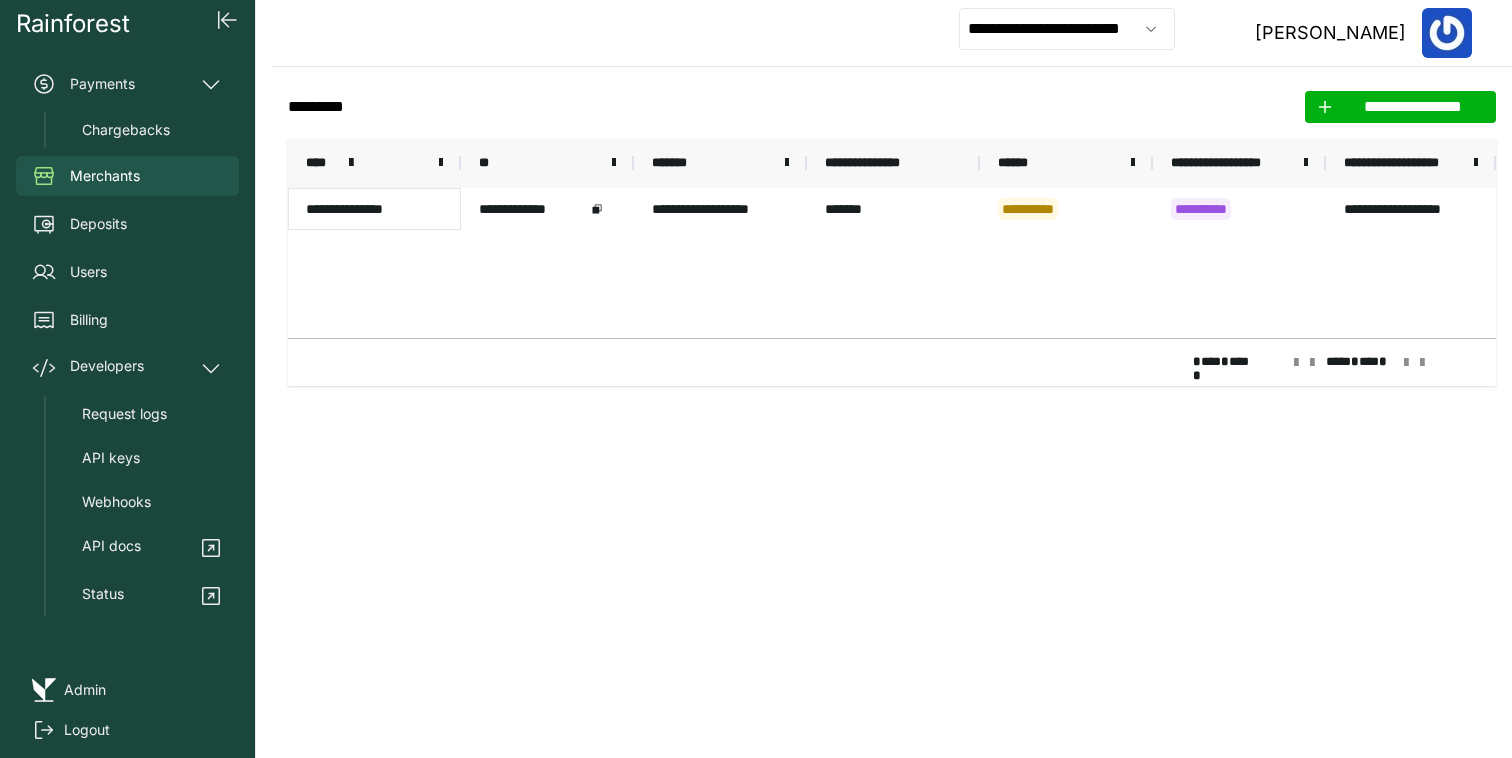 click on "**********" at bounding box center [374, 209] 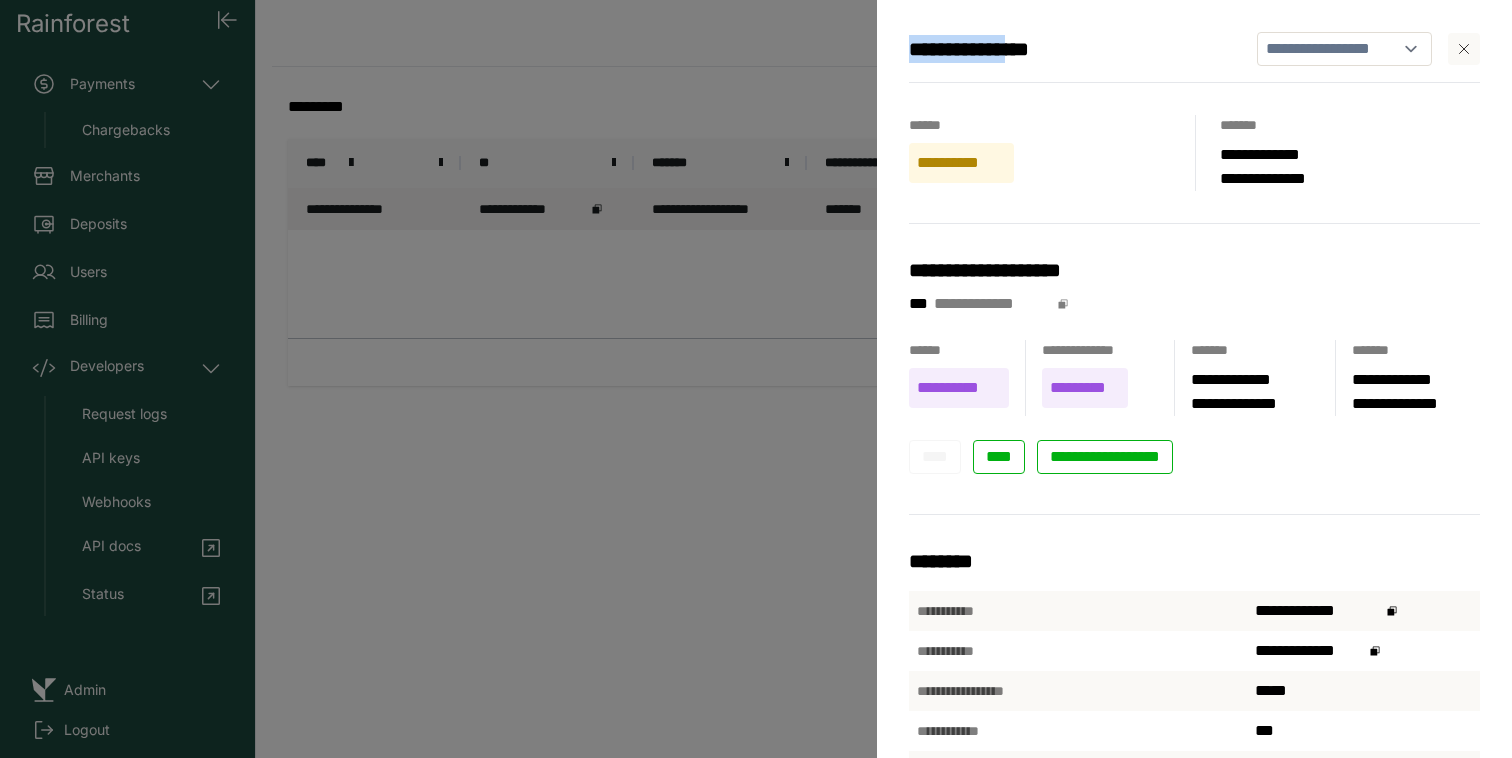 drag, startPoint x: 1027, startPoint y: 49, endPoint x: 912, endPoint y: 53, distance: 115.06954 